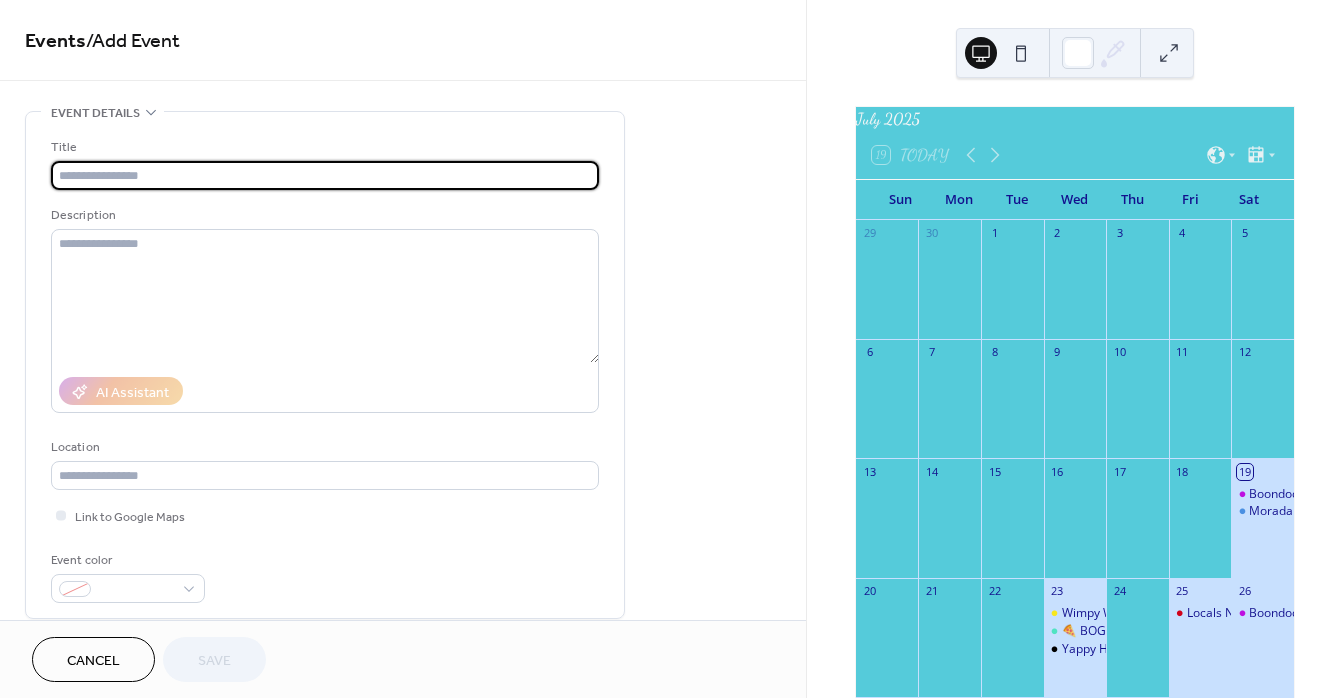 scroll, scrollTop: 0, scrollLeft: 0, axis: both 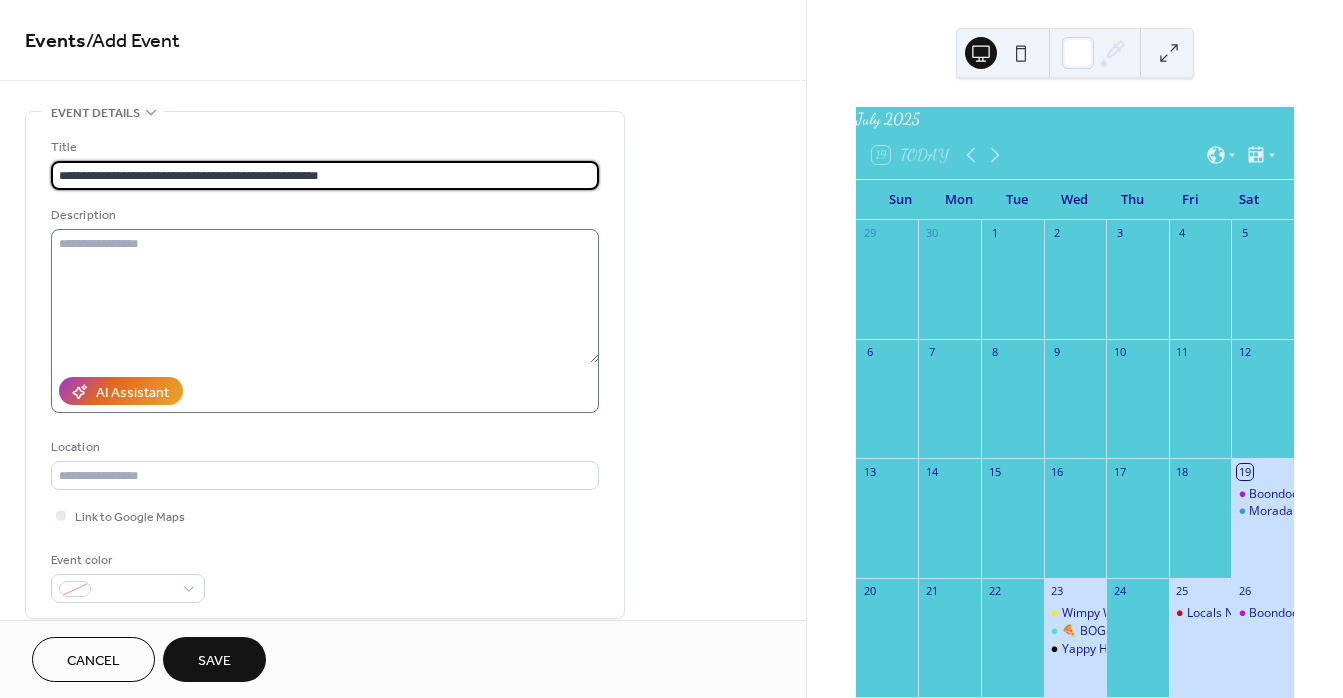 type on "**********" 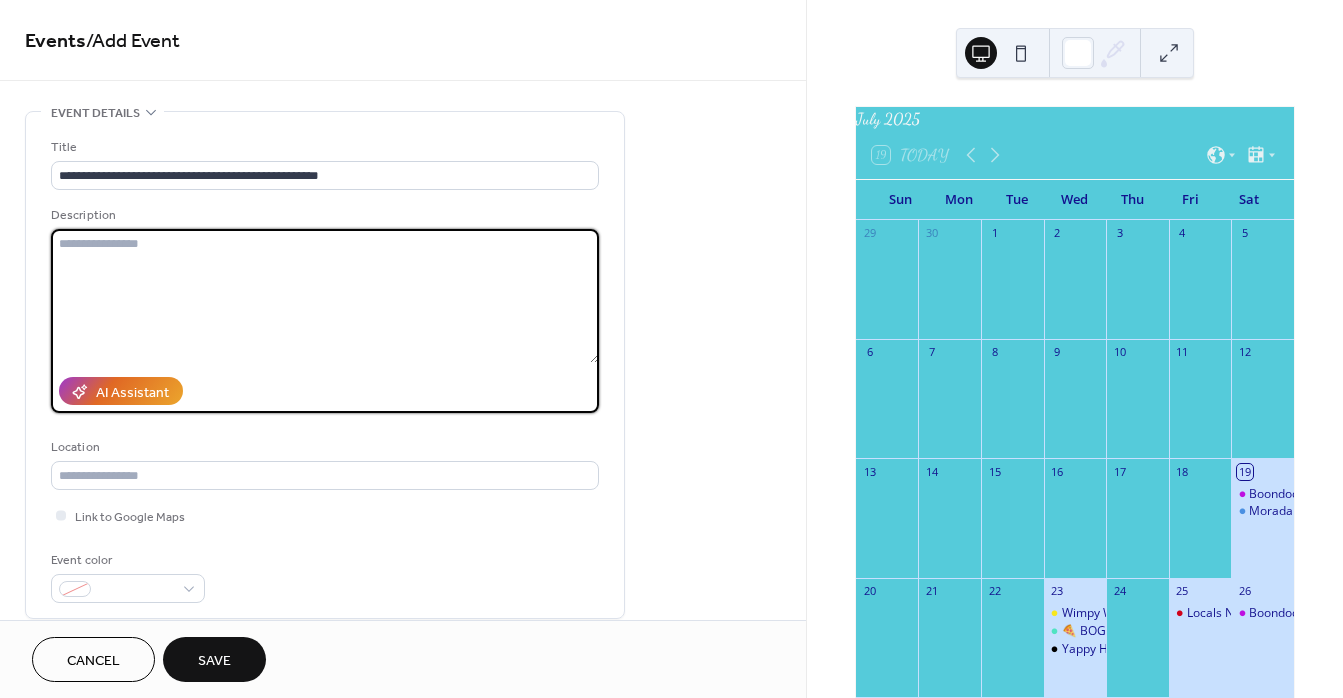 click at bounding box center [325, 296] 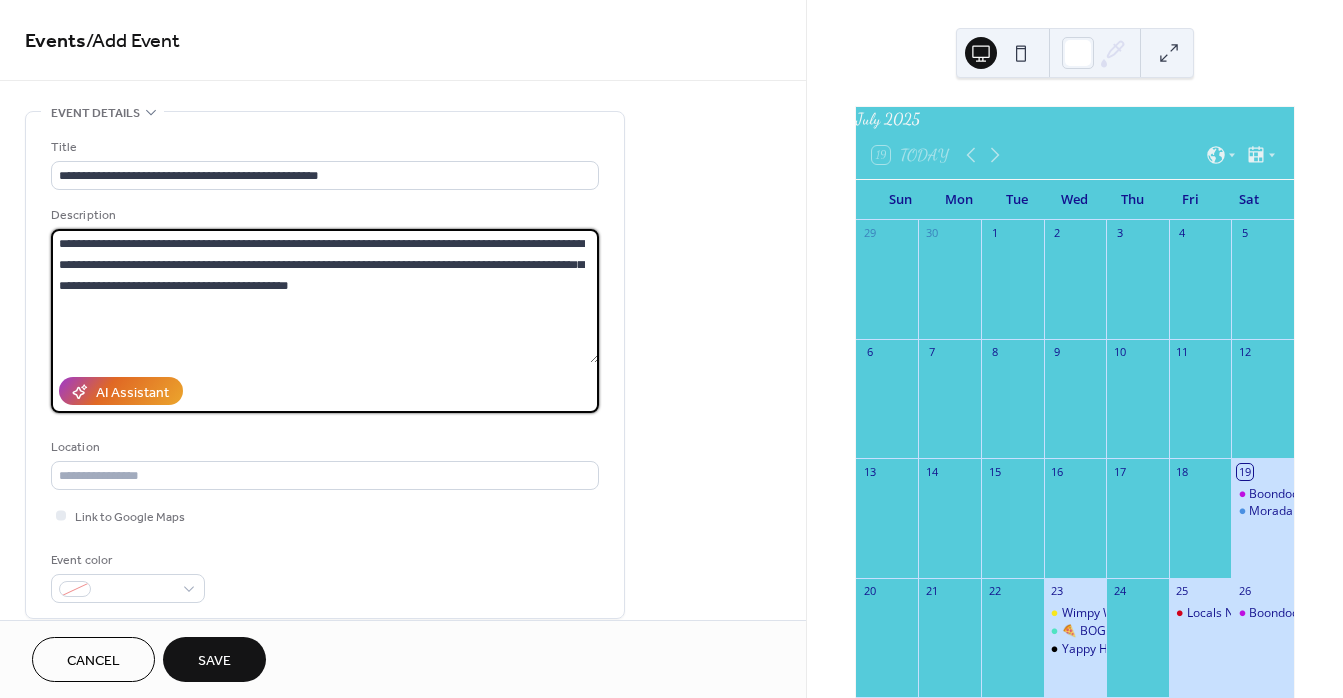 type on "**********" 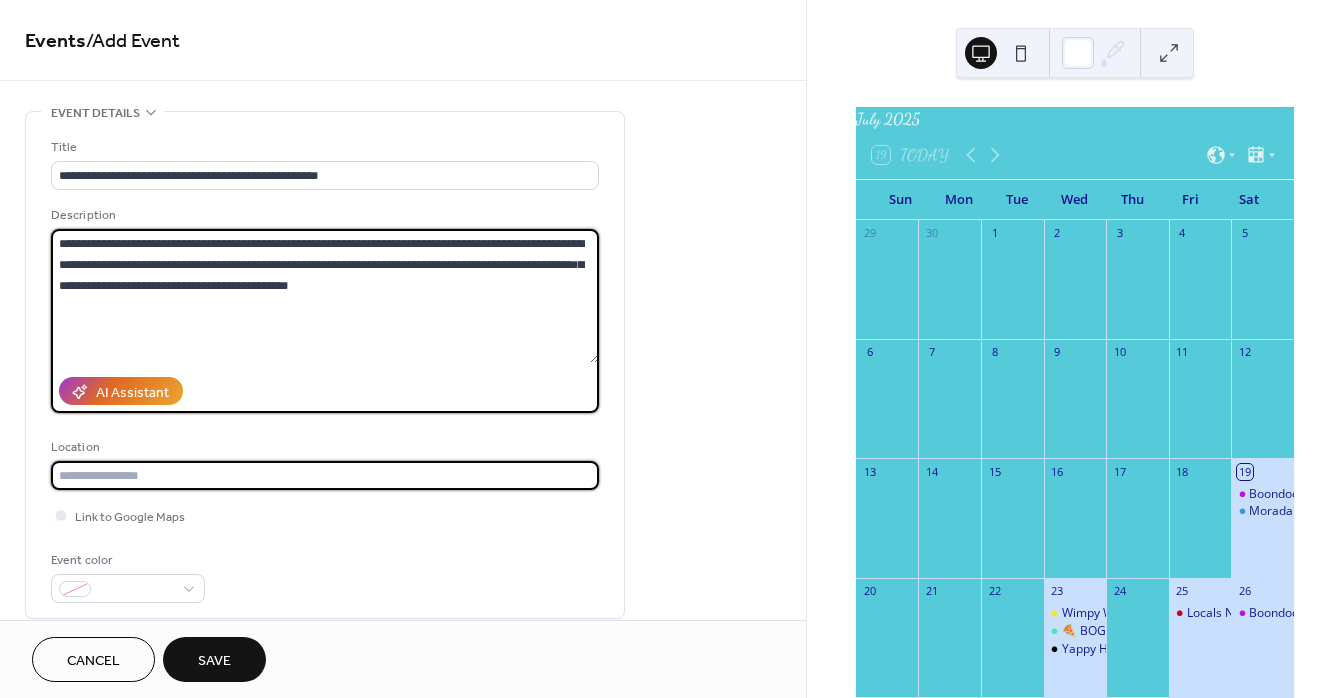 click at bounding box center [325, 475] 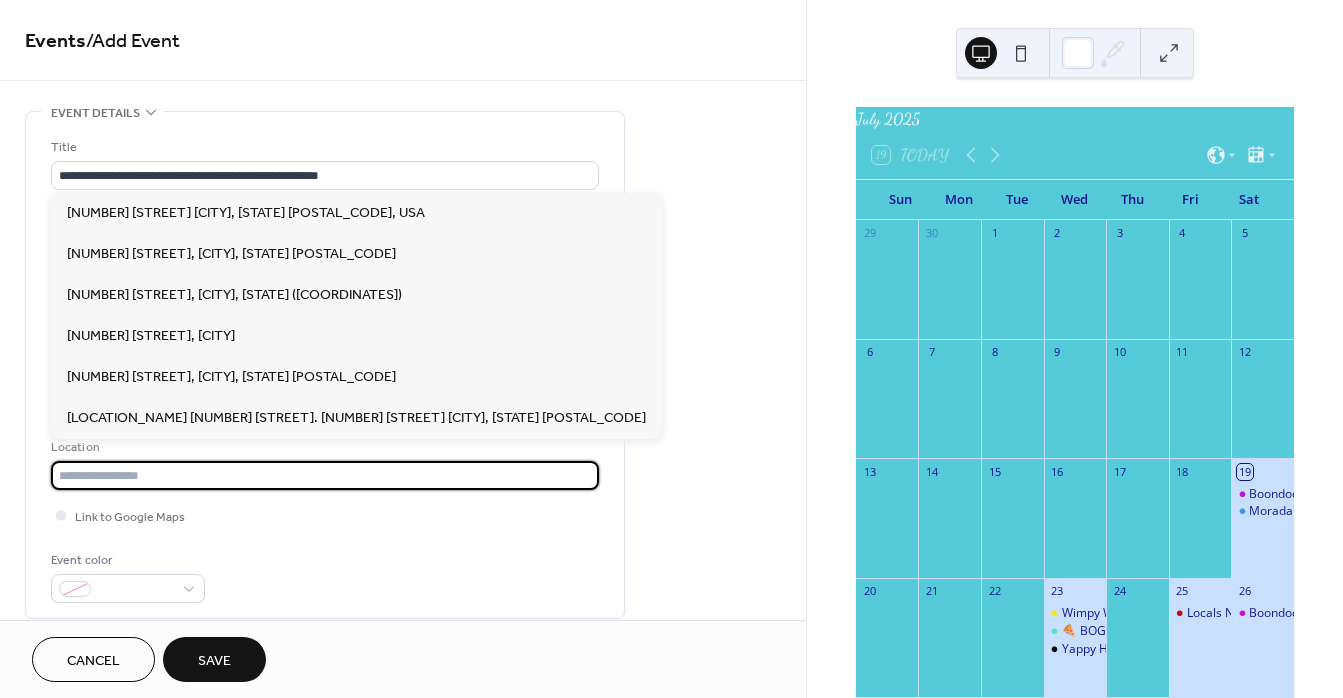 click at bounding box center (325, 475) 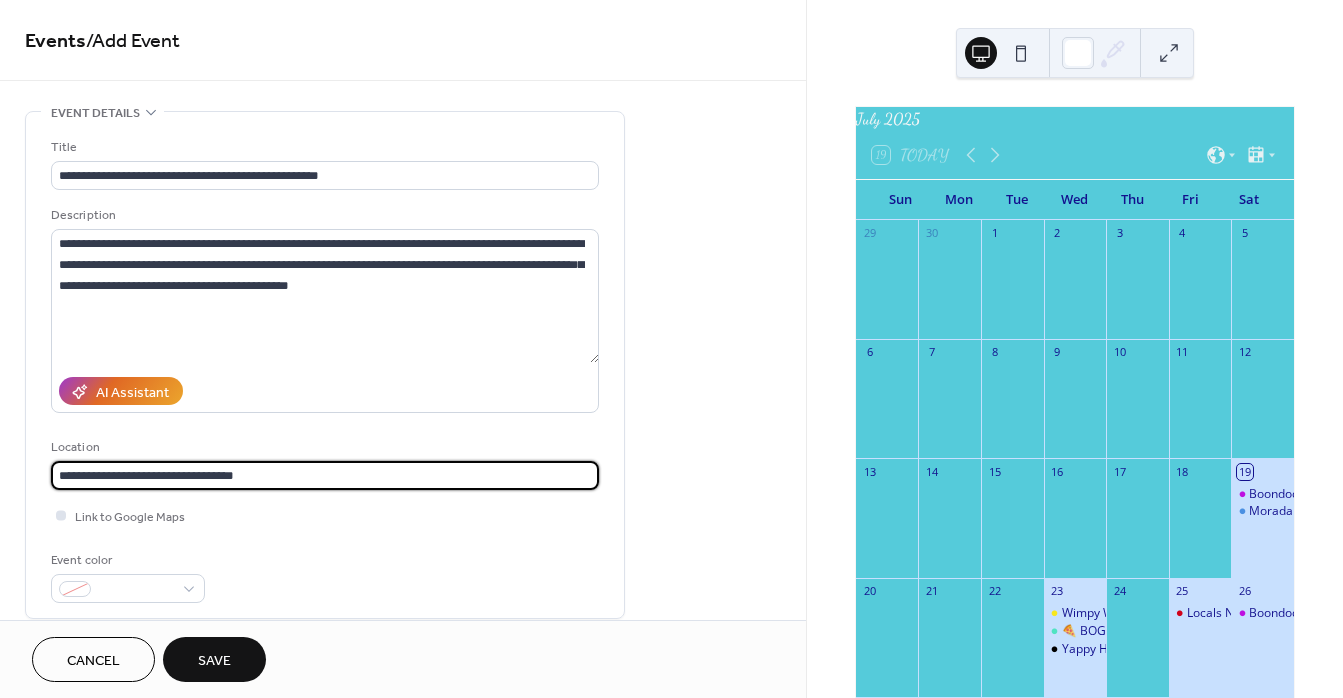 type on "**********" 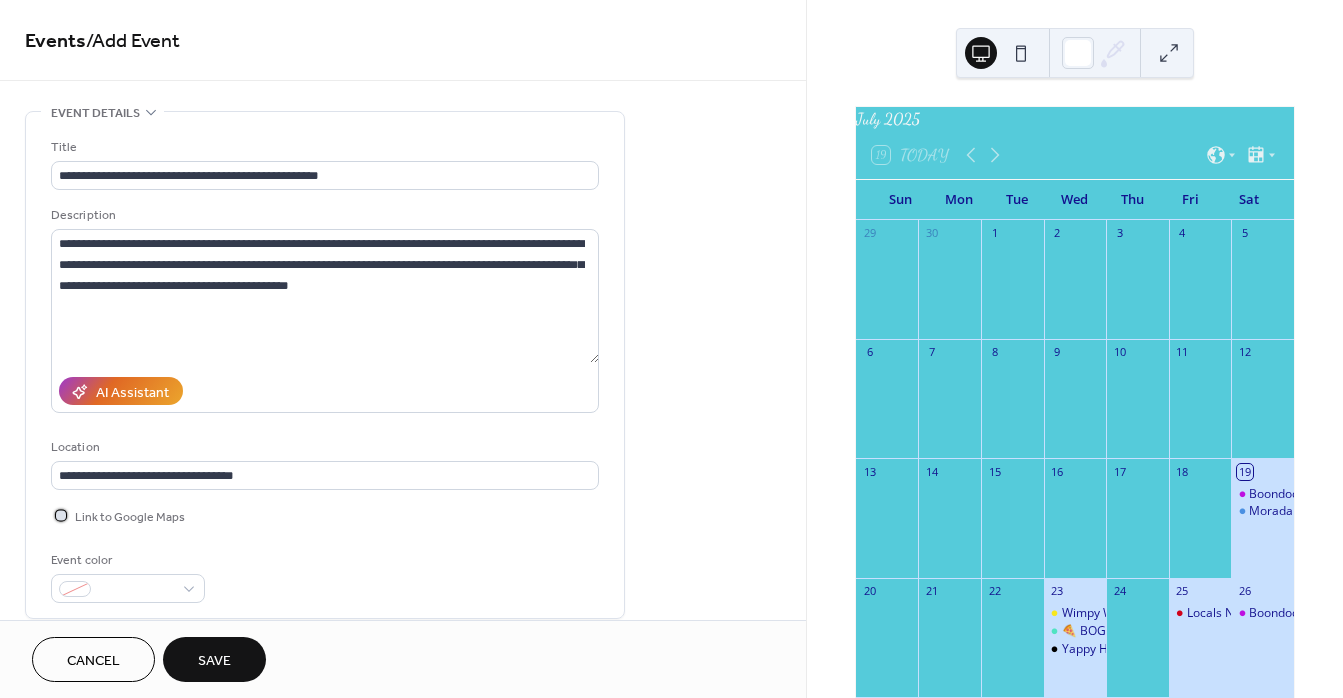 click at bounding box center [61, 515] 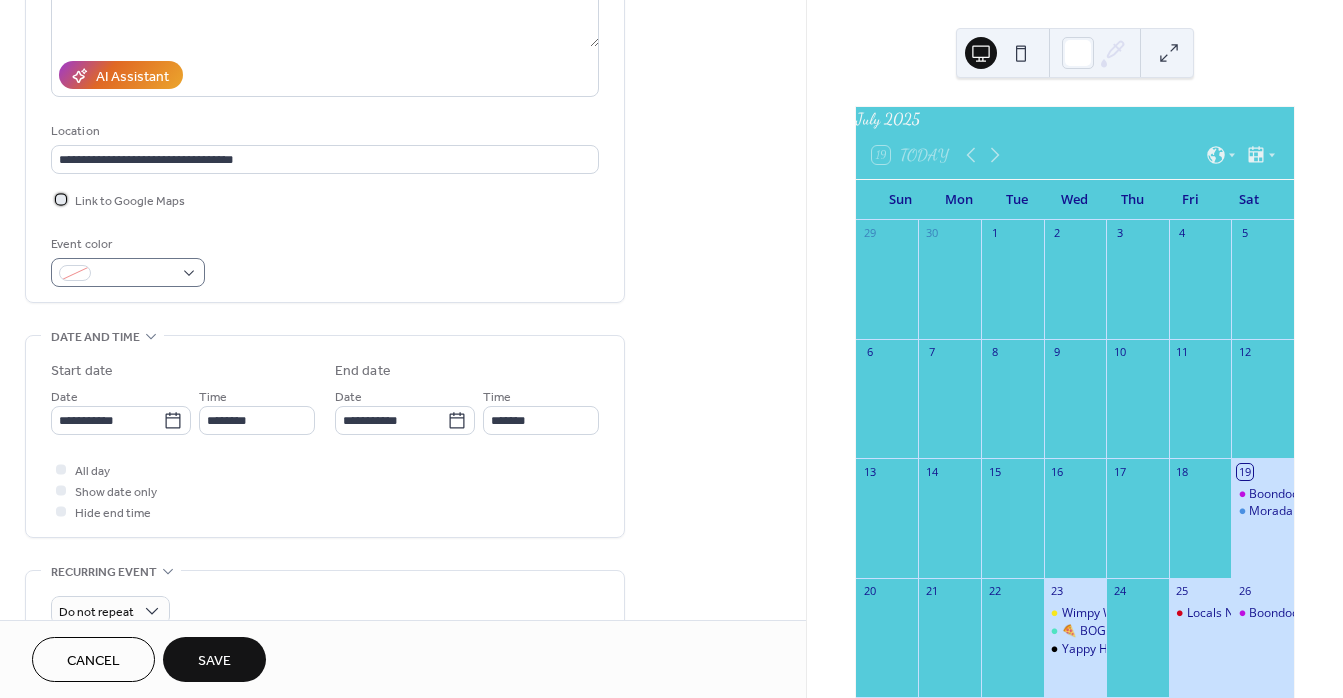 scroll, scrollTop: 413, scrollLeft: 0, axis: vertical 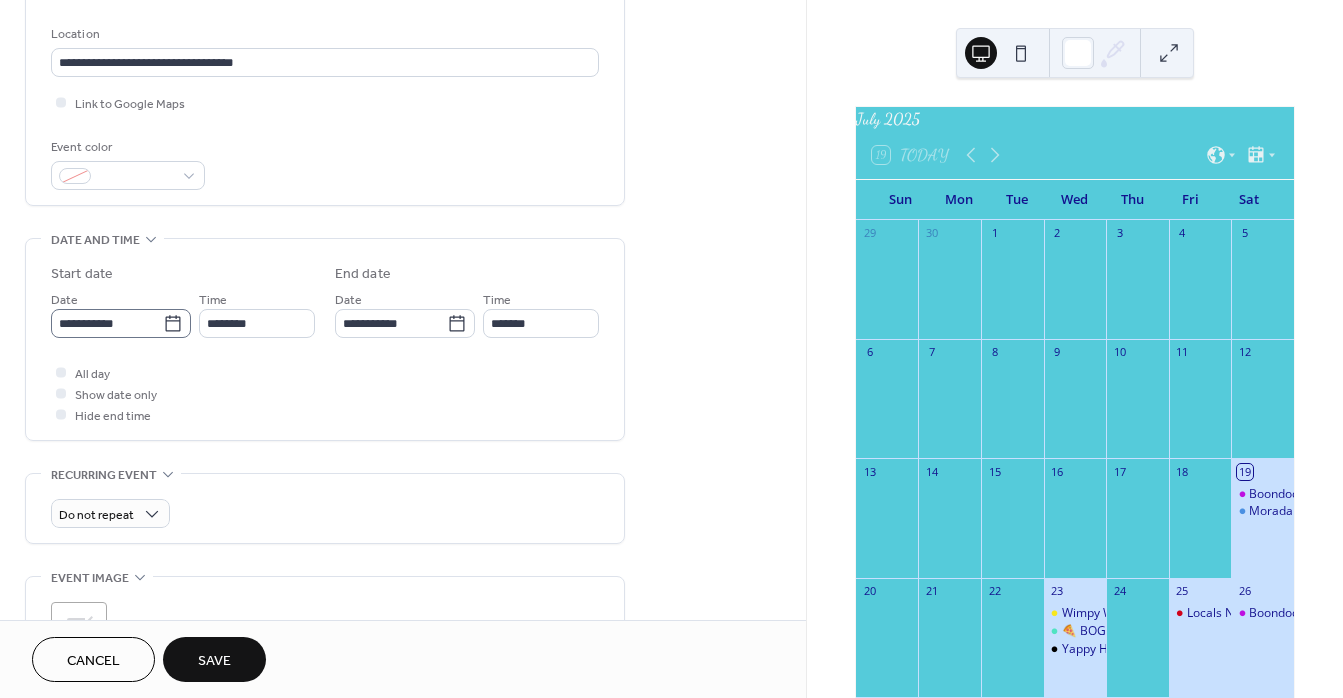 click 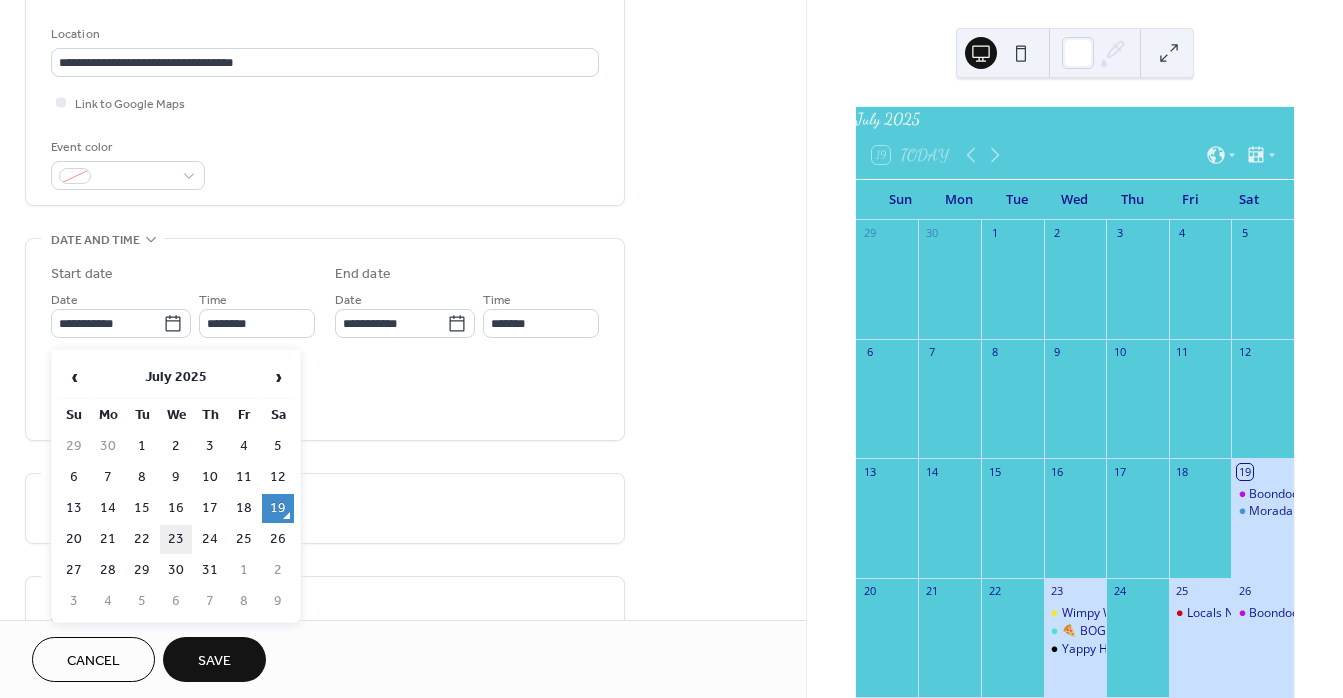 click on "23" at bounding box center (176, 539) 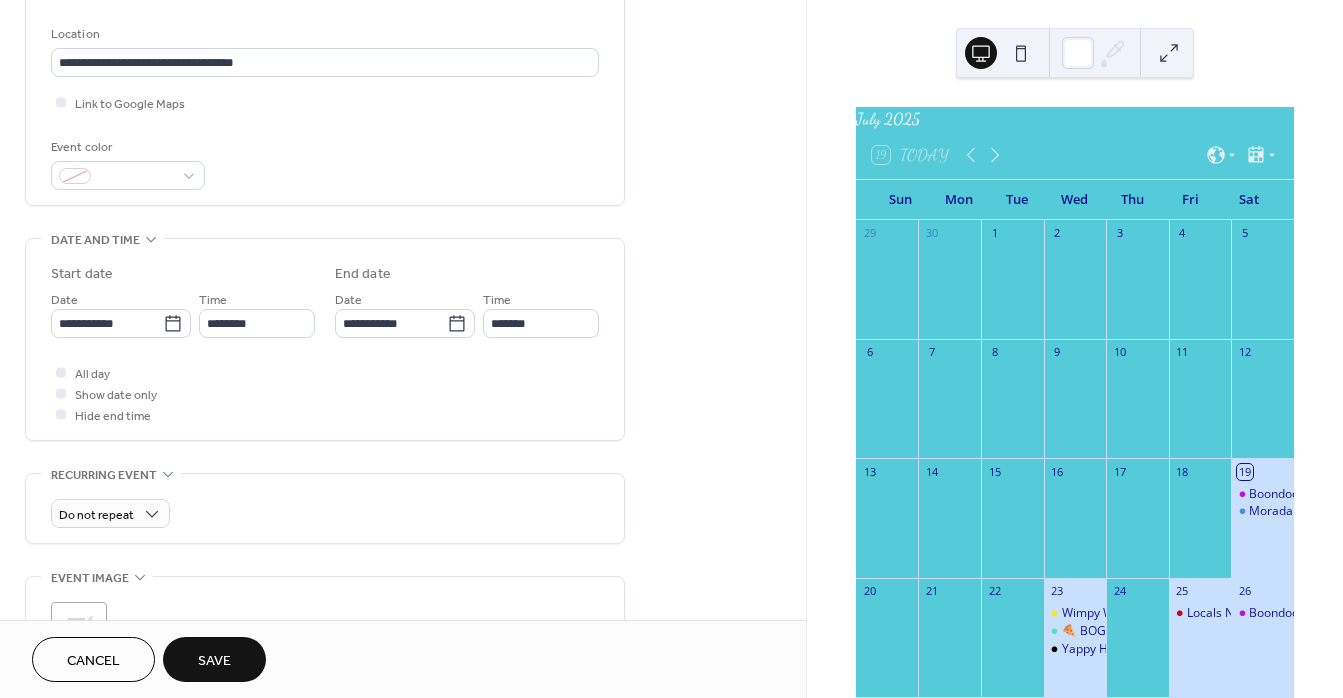 type on "**********" 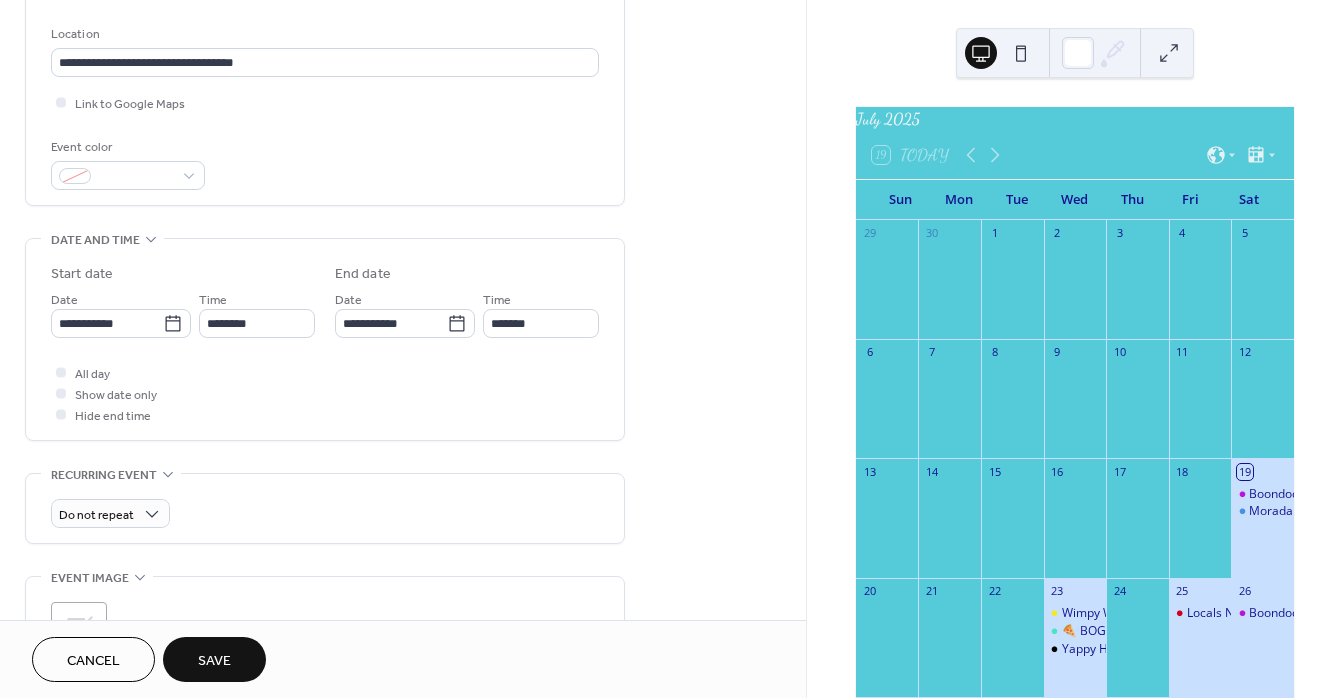 type on "**********" 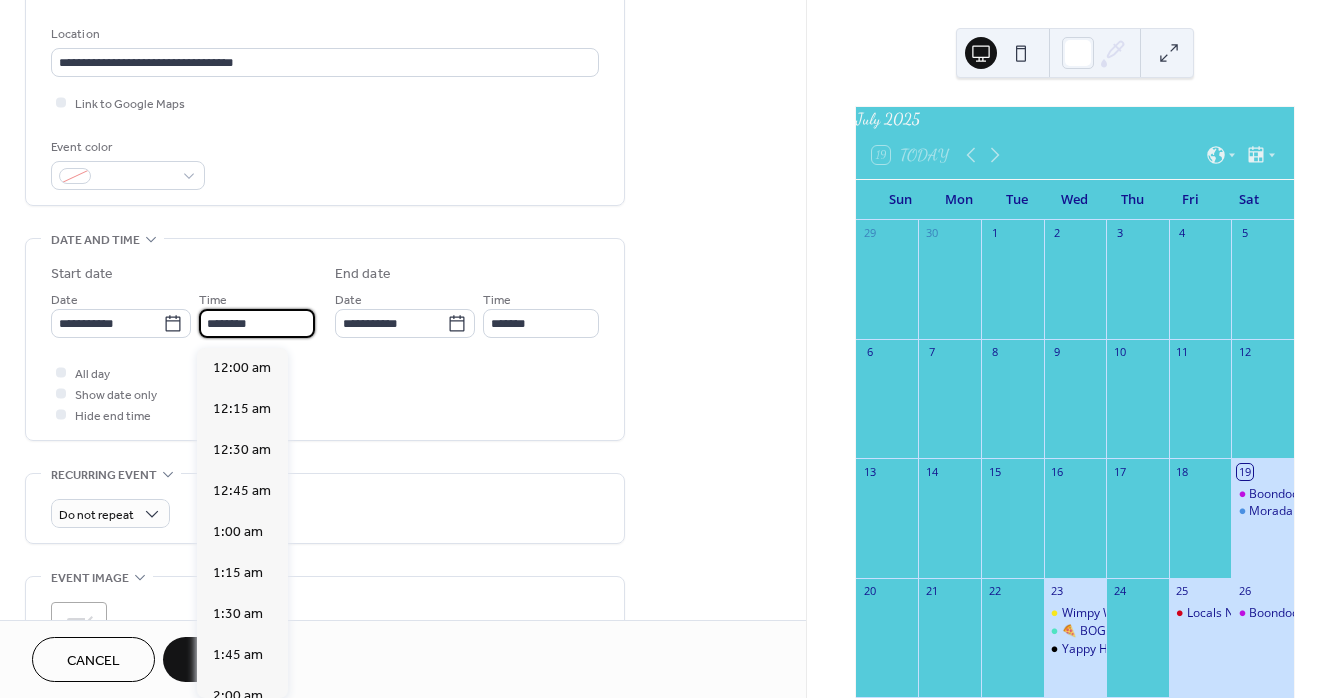 scroll, scrollTop: 1968, scrollLeft: 0, axis: vertical 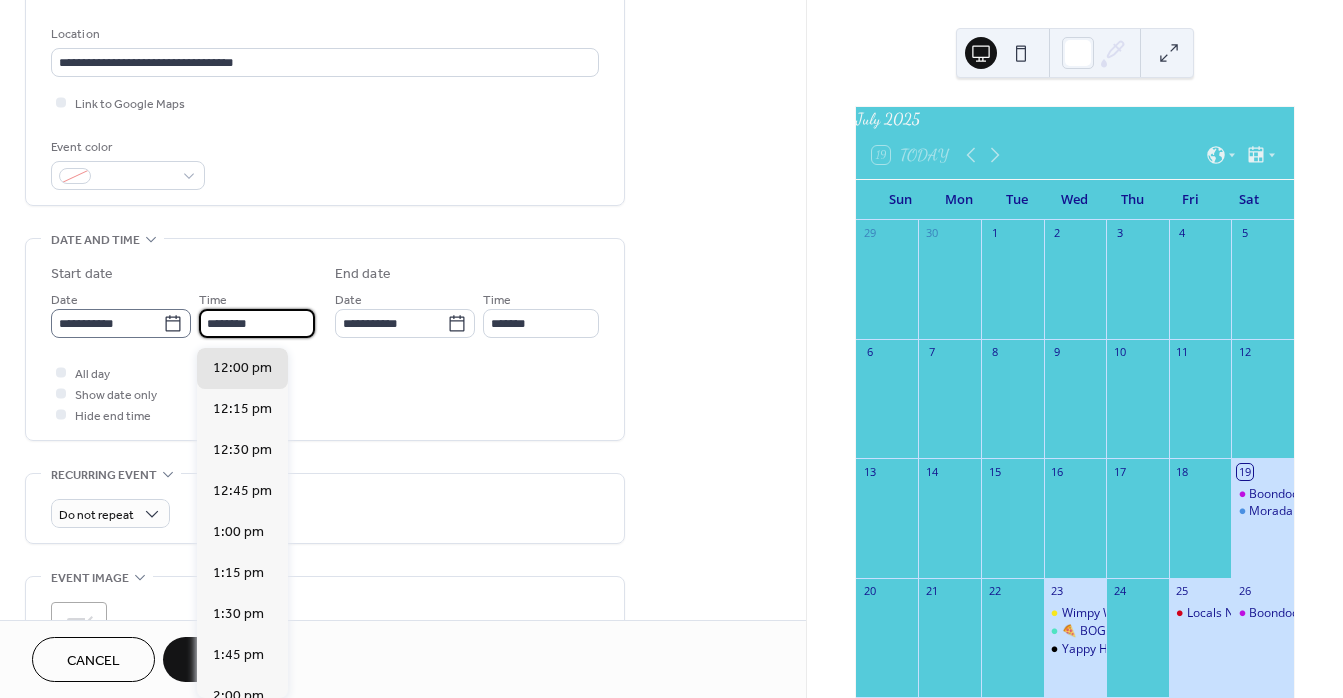 drag, startPoint x: 234, startPoint y: 326, endPoint x: 166, endPoint y: 332, distance: 68.26419 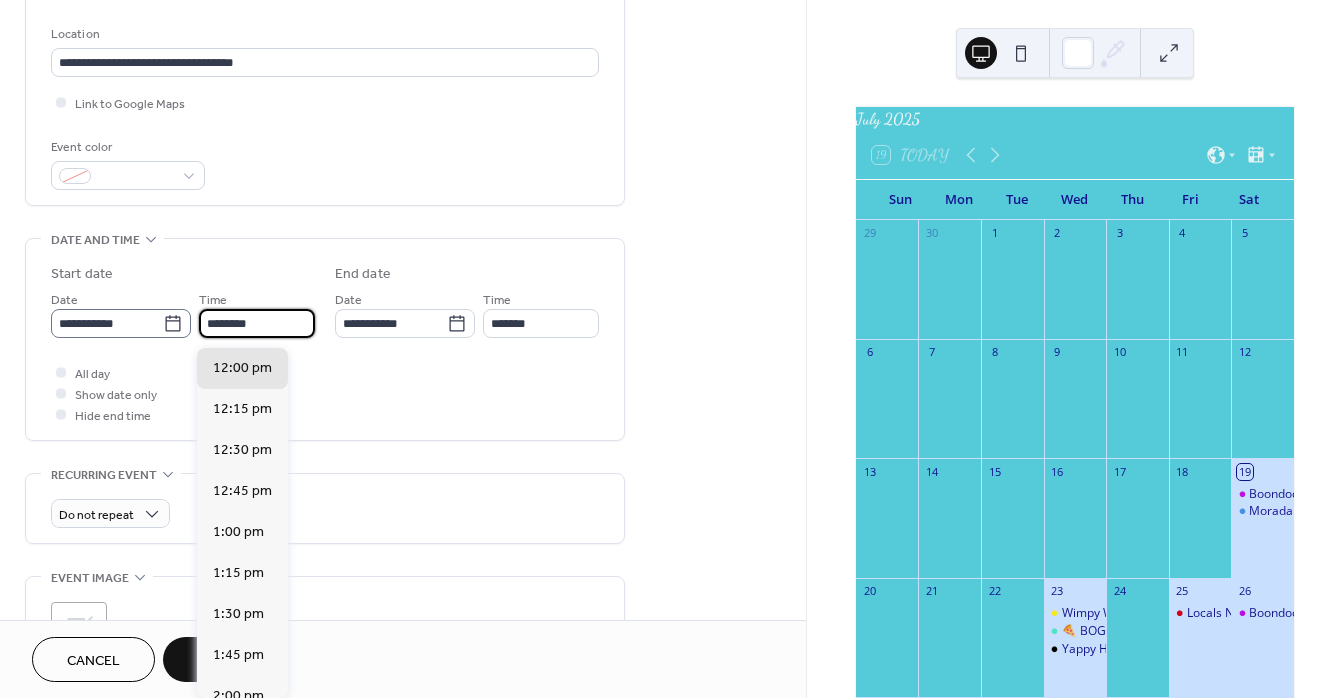 click on "**********" at bounding box center [183, 313] 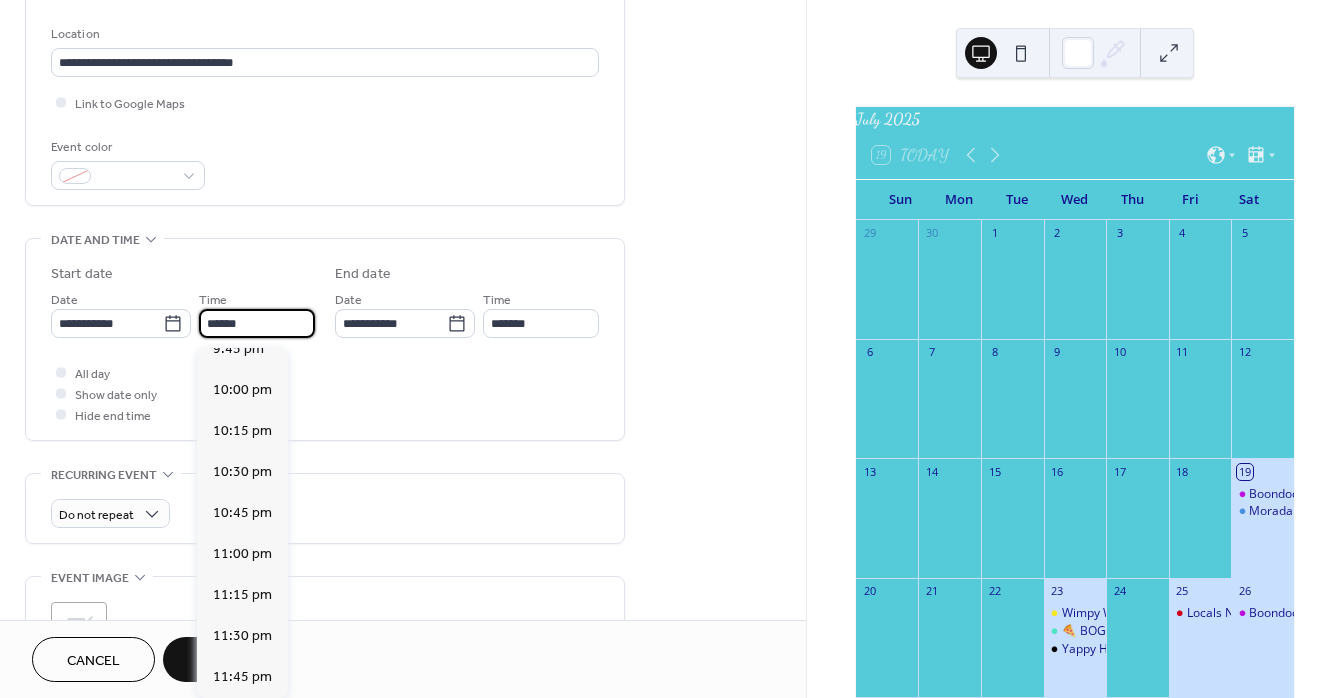scroll, scrollTop: 2628, scrollLeft: 0, axis: vertical 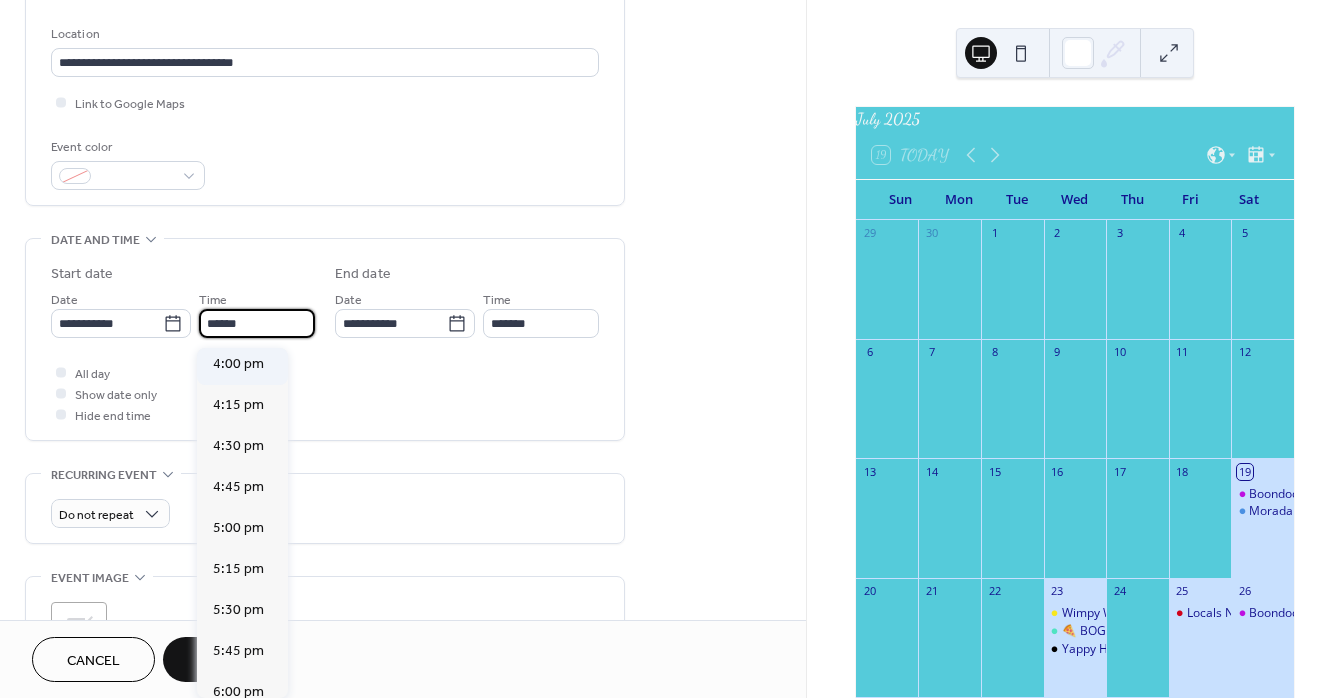 drag, startPoint x: 253, startPoint y: 329, endPoint x: 216, endPoint y: 374, distance: 58.258045 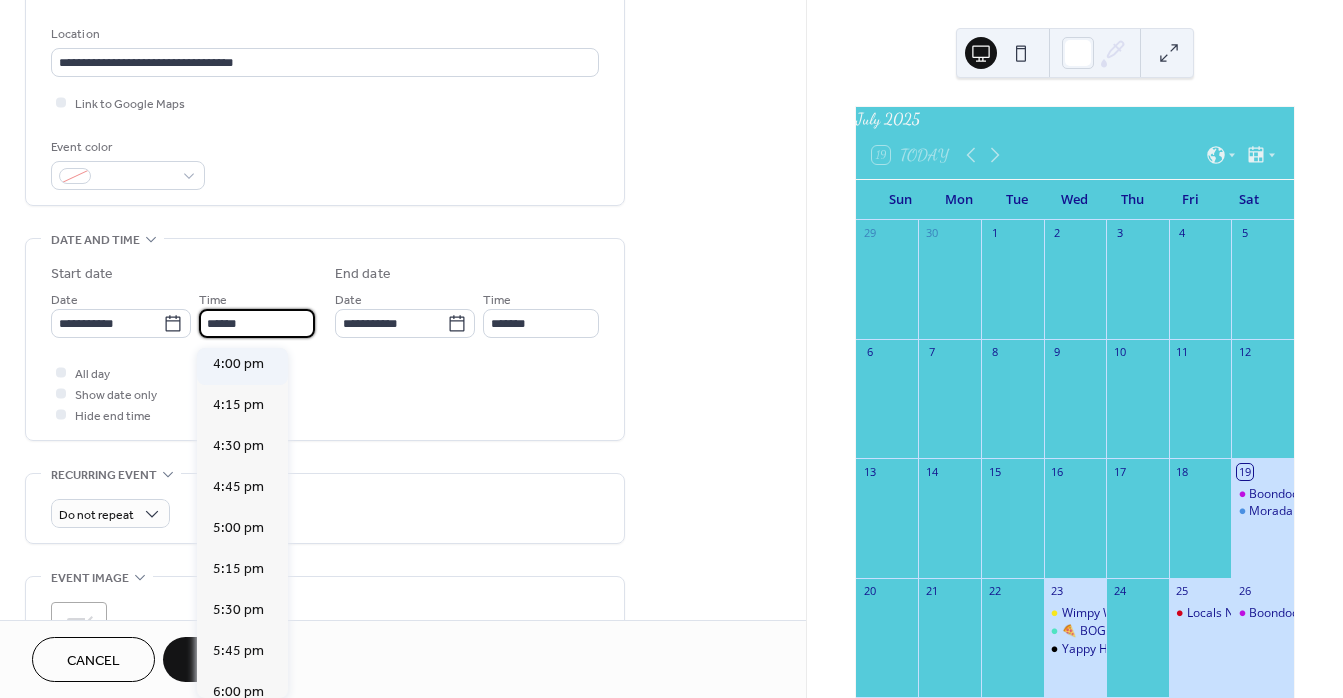 click on "**********" at bounding box center (183, 313) 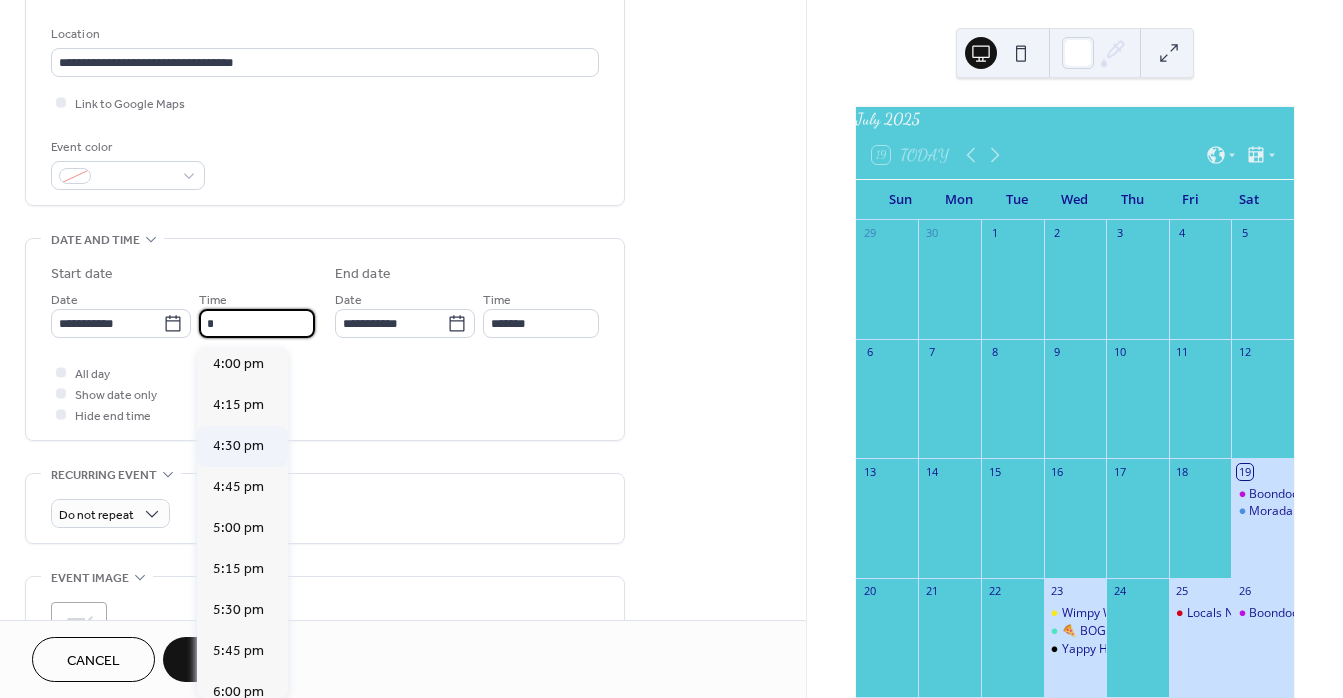 scroll, scrollTop: 1312, scrollLeft: 0, axis: vertical 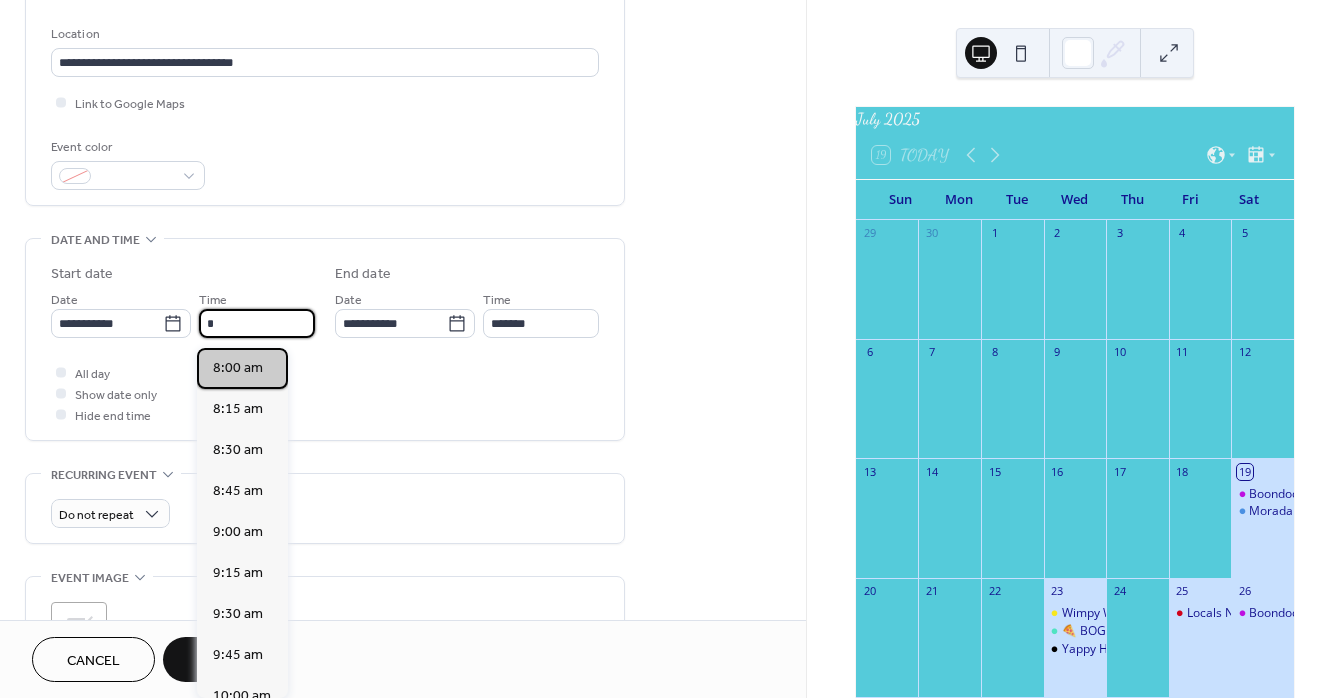 click on "8:00 am" at bounding box center [238, 368] 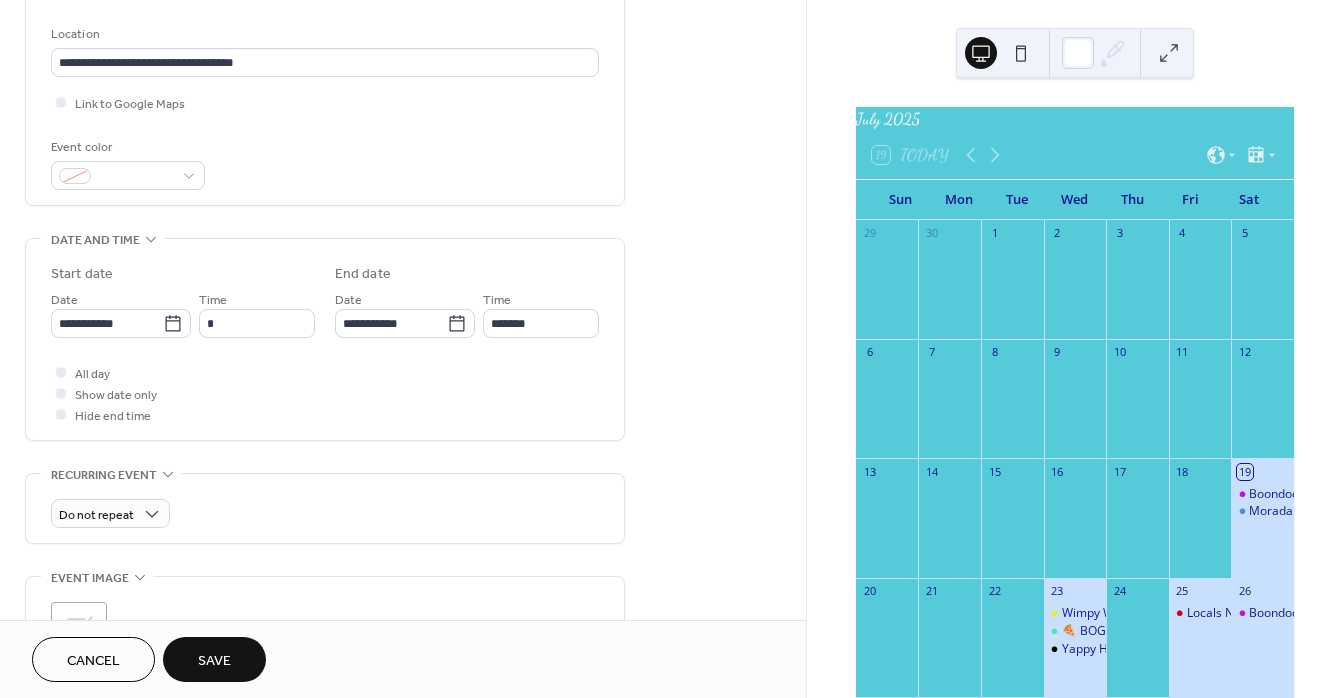 type on "*******" 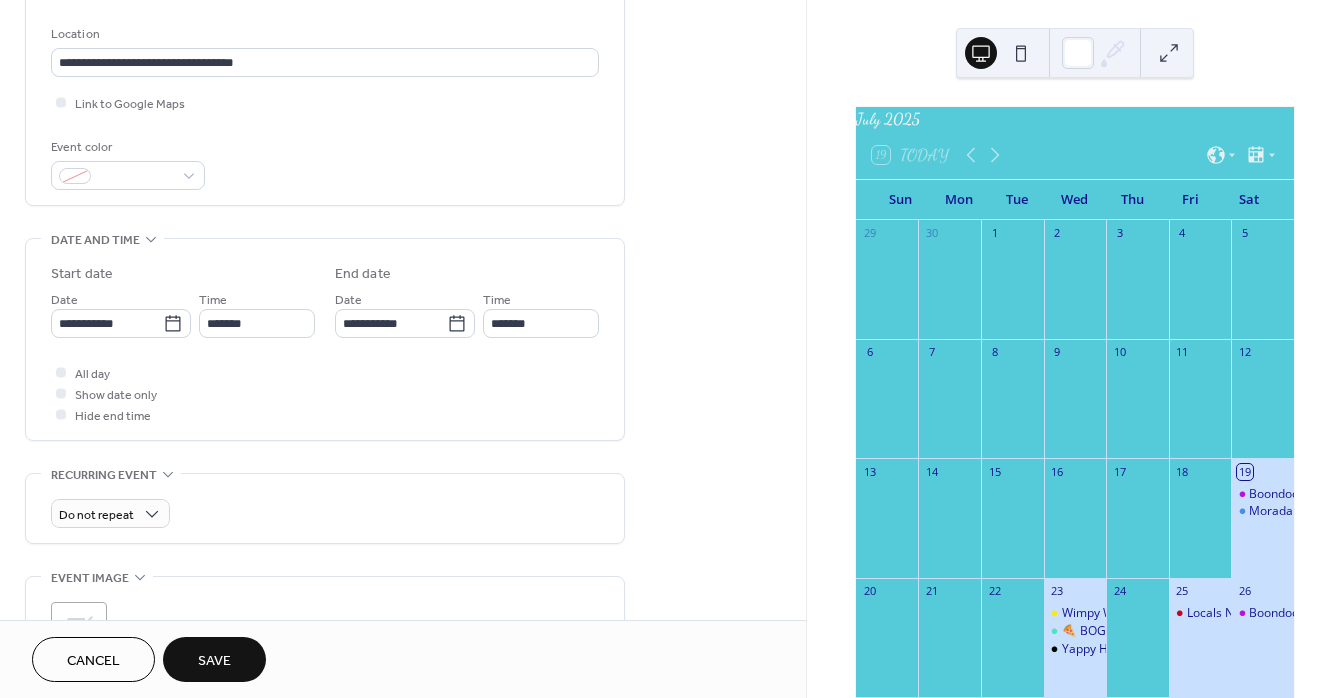 type on "*******" 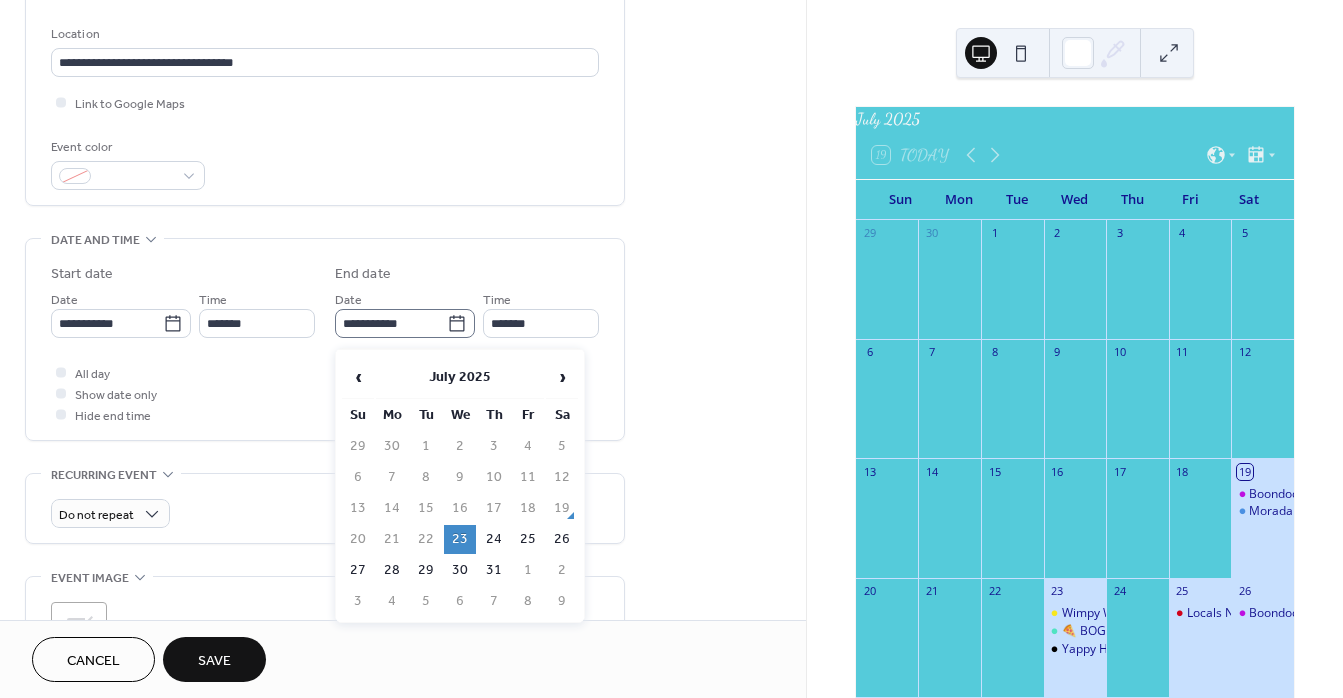 click 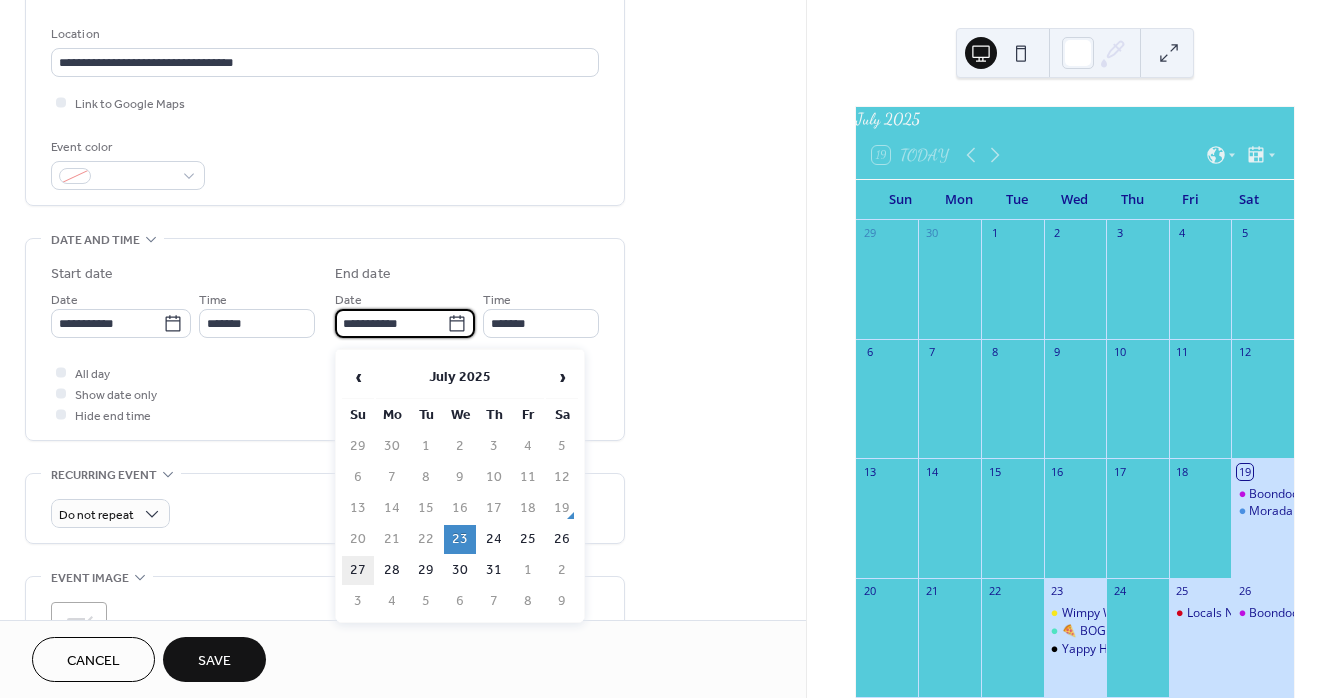 click on "27" at bounding box center [358, 570] 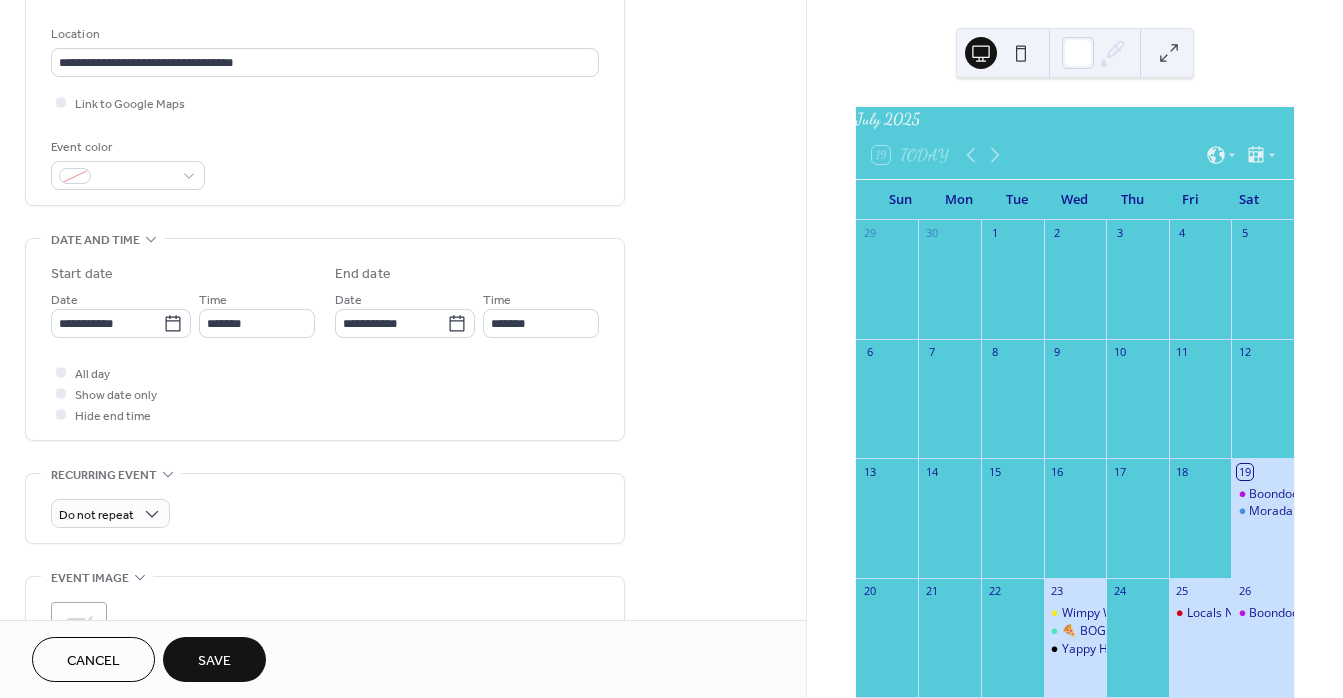 type on "**********" 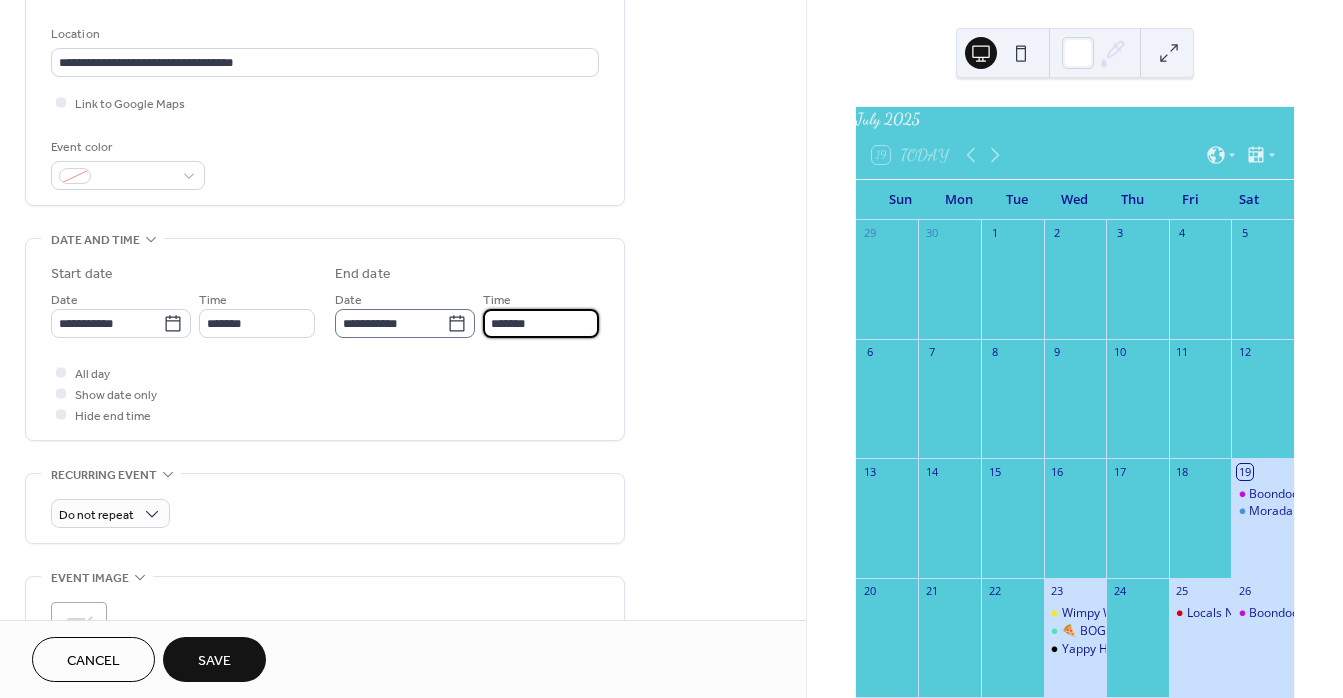 drag, startPoint x: 513, startPoint y: 328, endPoint x: 412, endPoint y: 339, distance: 101.597244 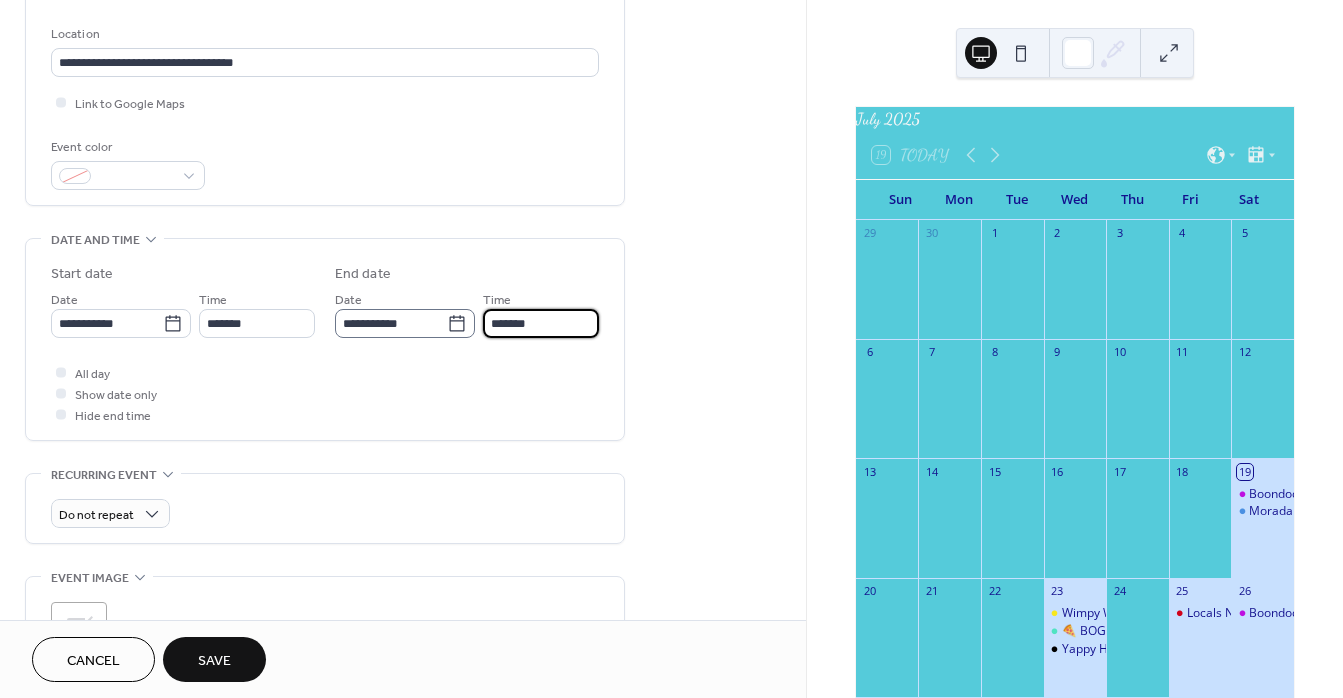 click on "**********" at bounding box center (467, 313) 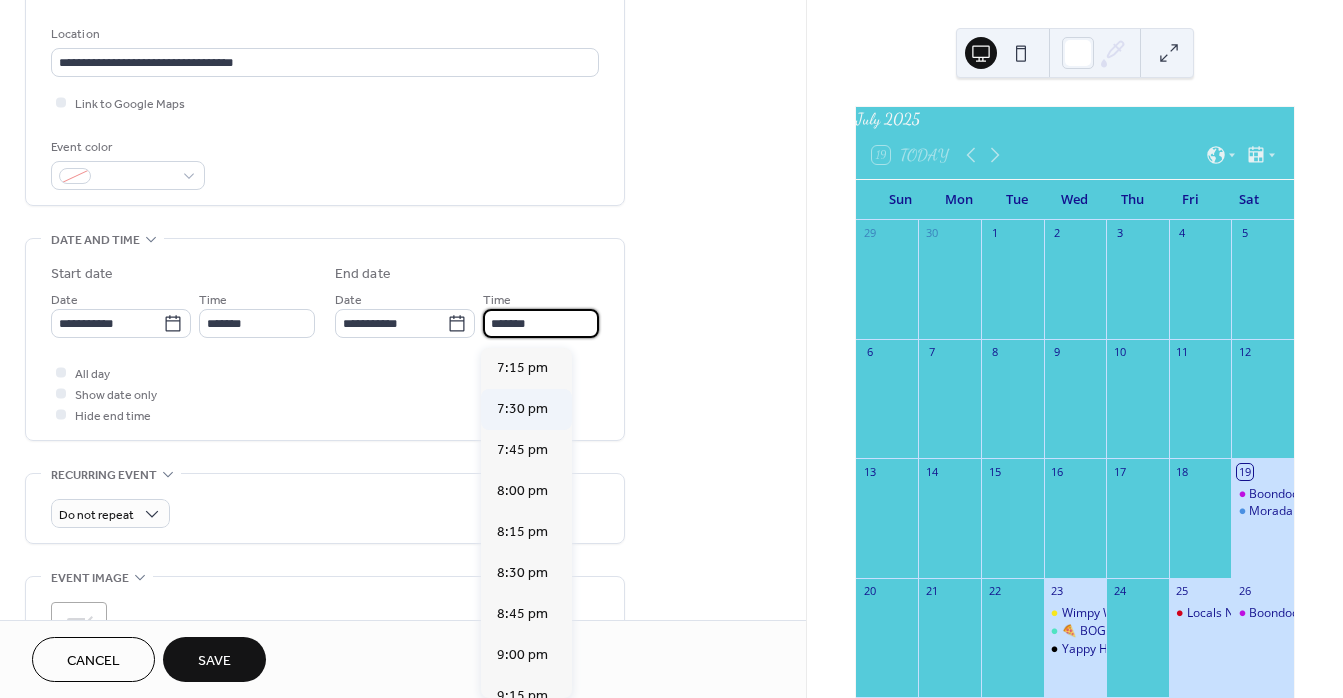 scroll, scrollTop: 3133, scrollLeft: 0, axis: vertical 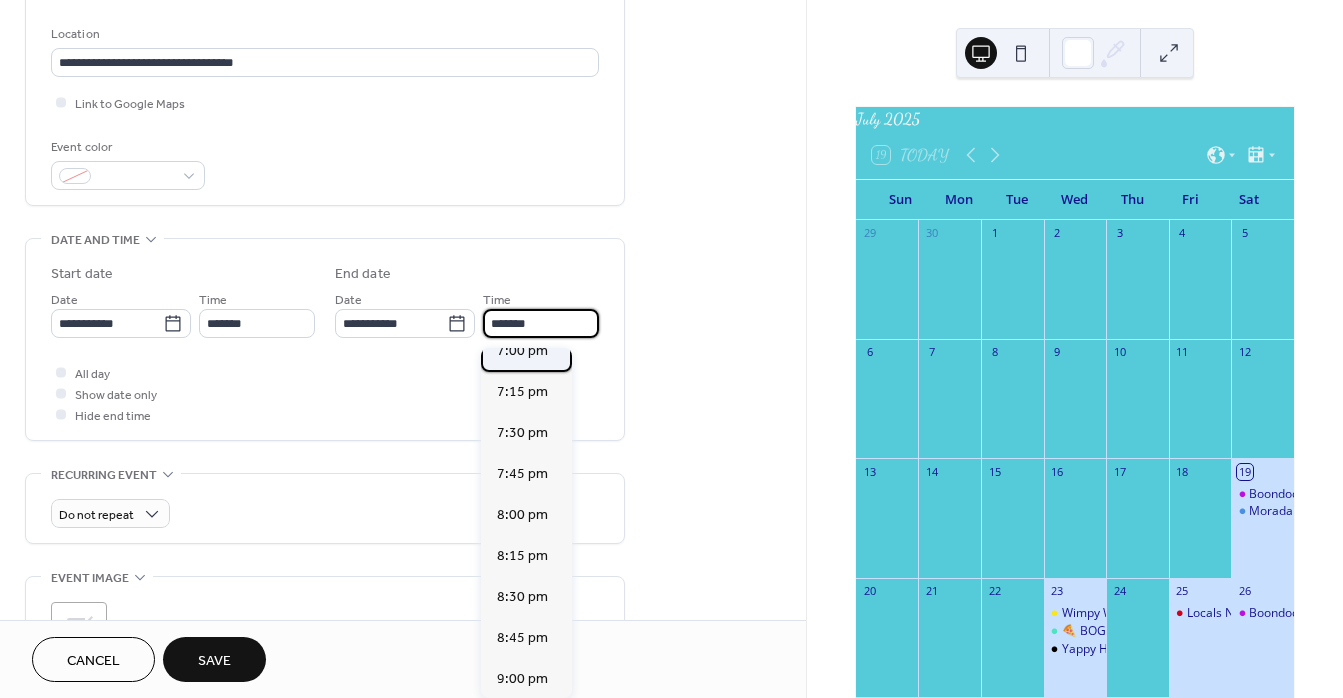 click on "7:00 pm" at bounding box center [522, 351] 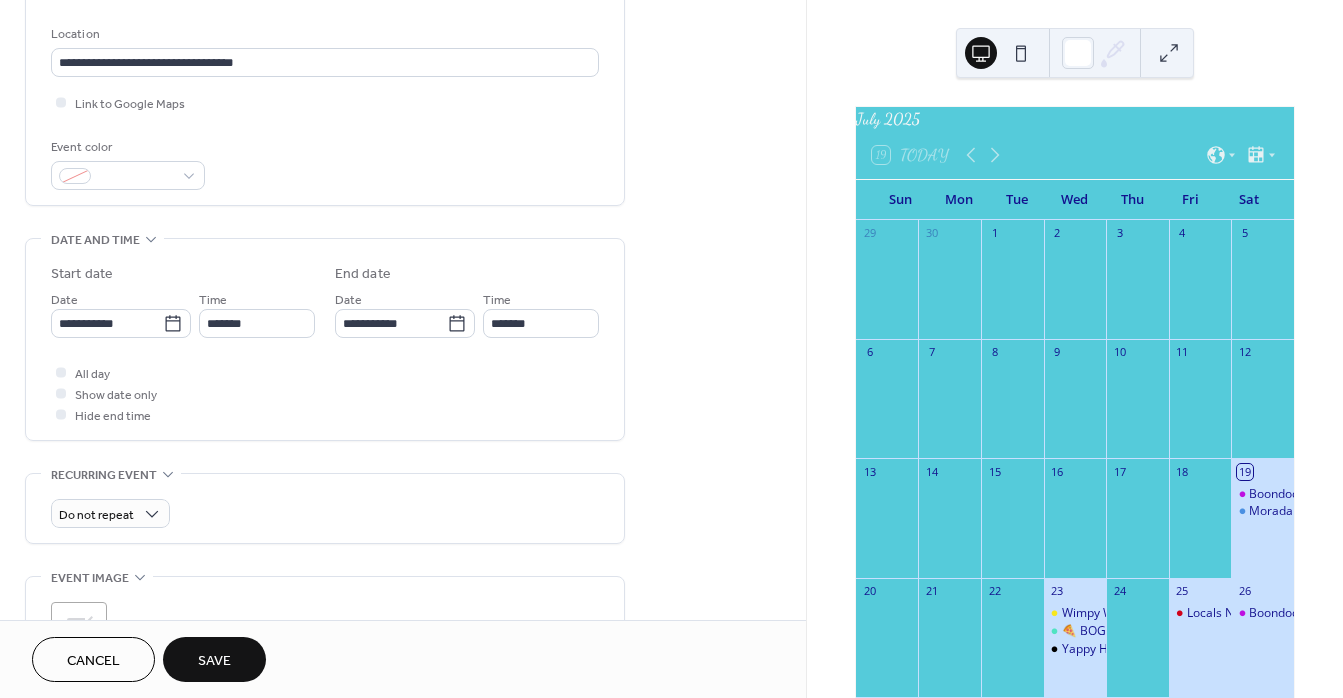 type on "*******" 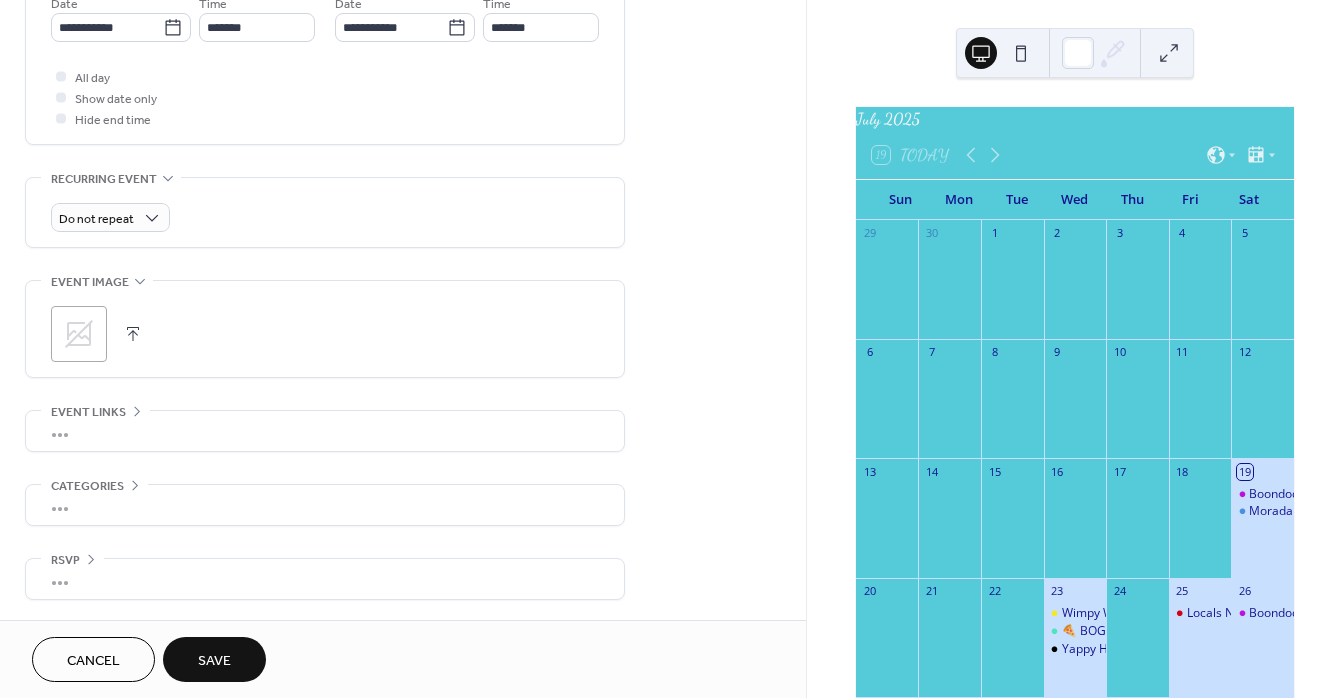 click at bounding box center [133, 334] 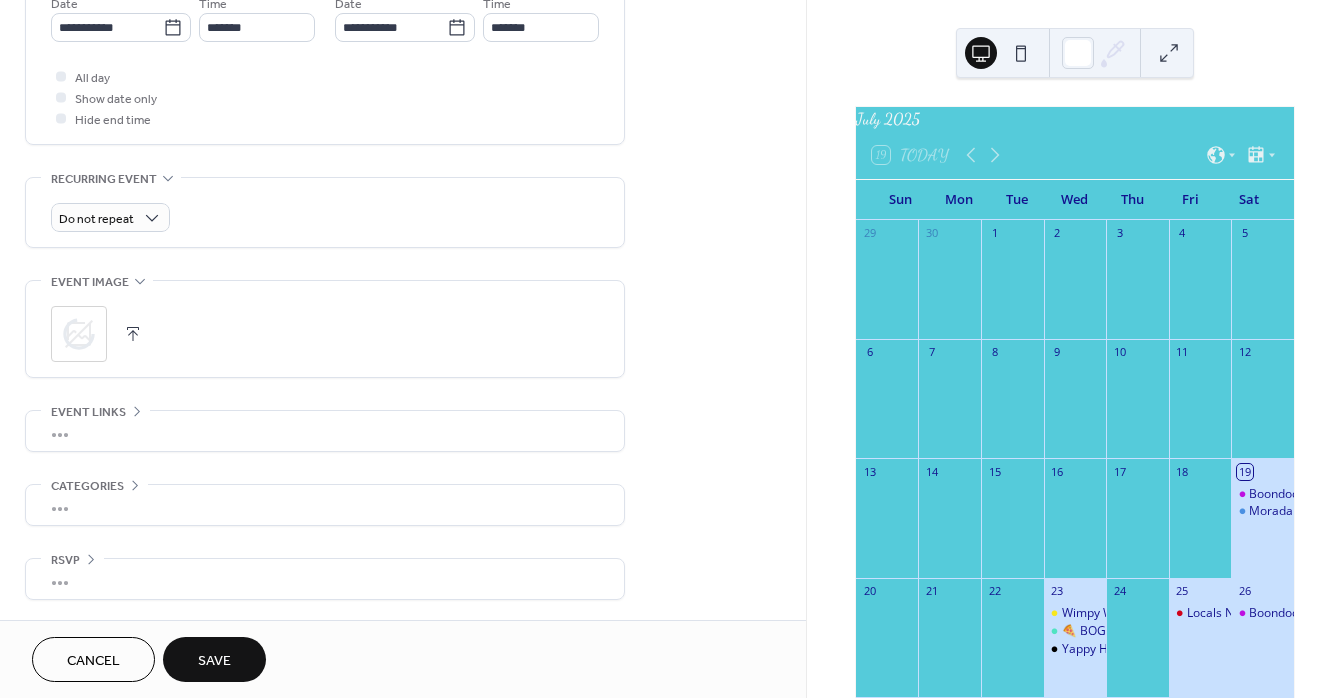 click on "Boondocks Air Market" at bounding box center (1262, 647) 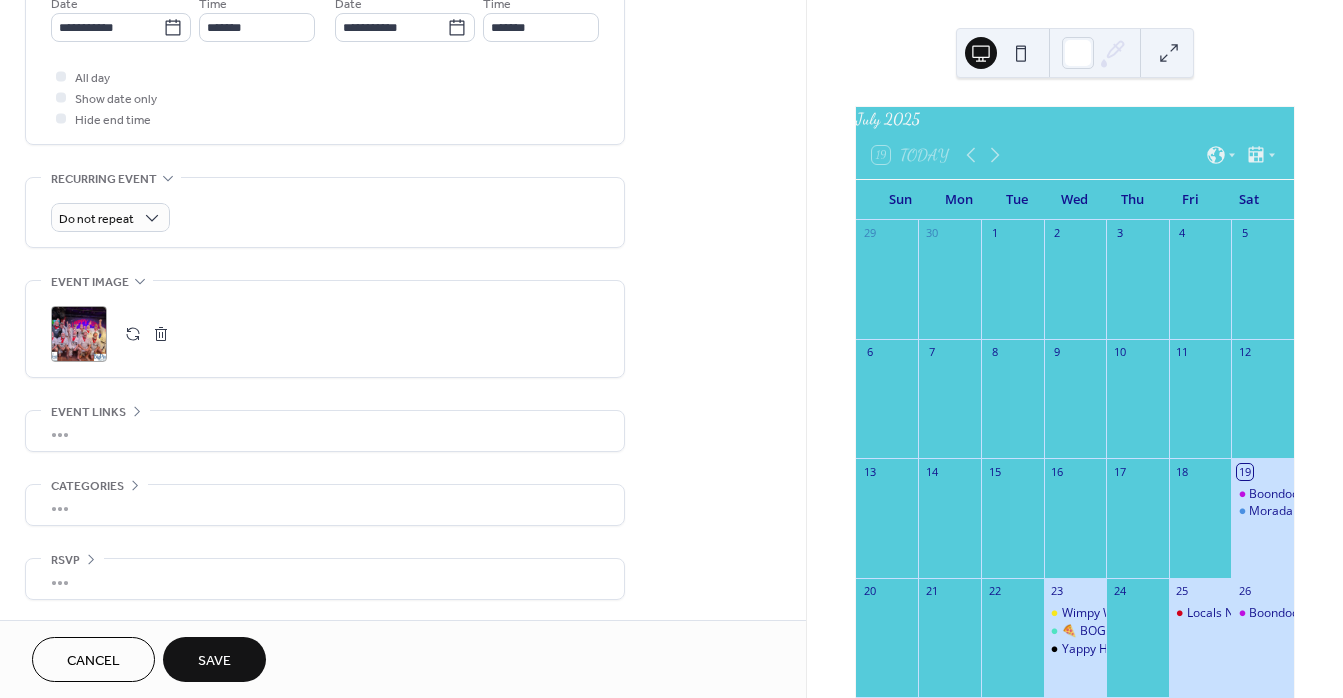 click on "•••" at bounding box center (325, 431) 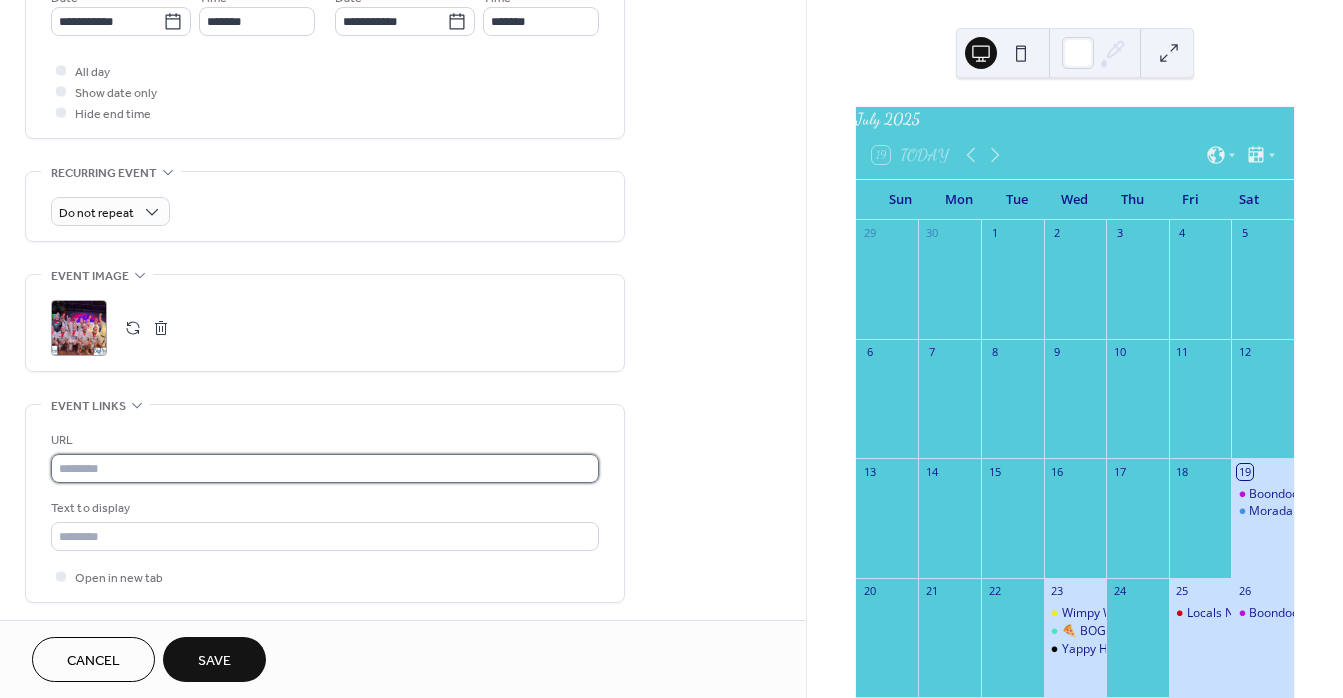 click at bounding box center (325, 468) 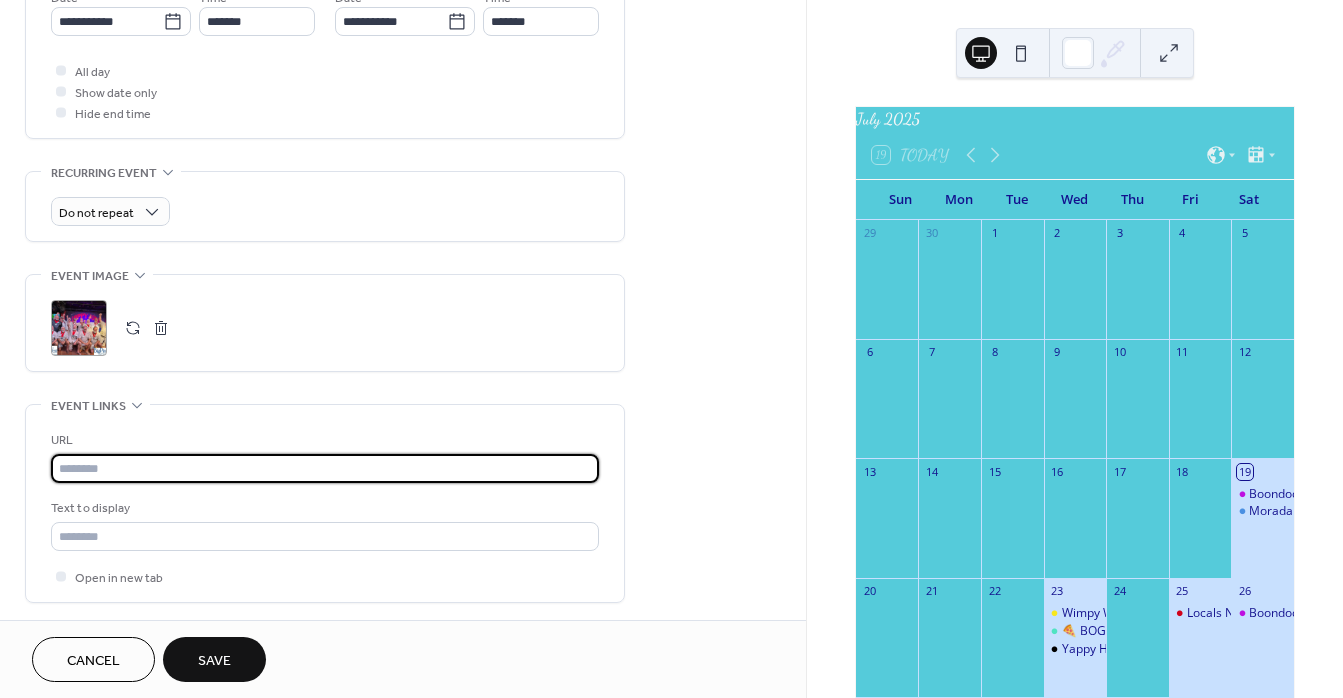 paste on "**********" 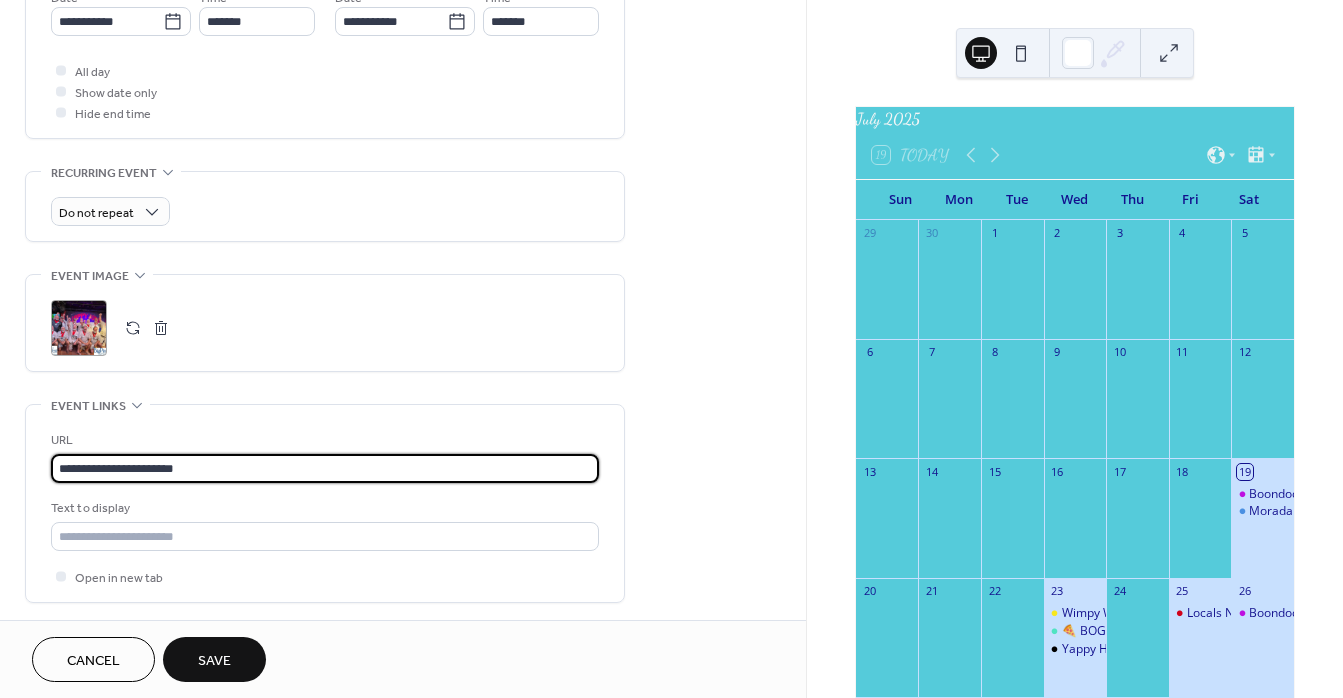 drag, startPoint x: 115, startPoint y: 474, endPoint x: -22, endPoint y: 471, distance: 137.03284 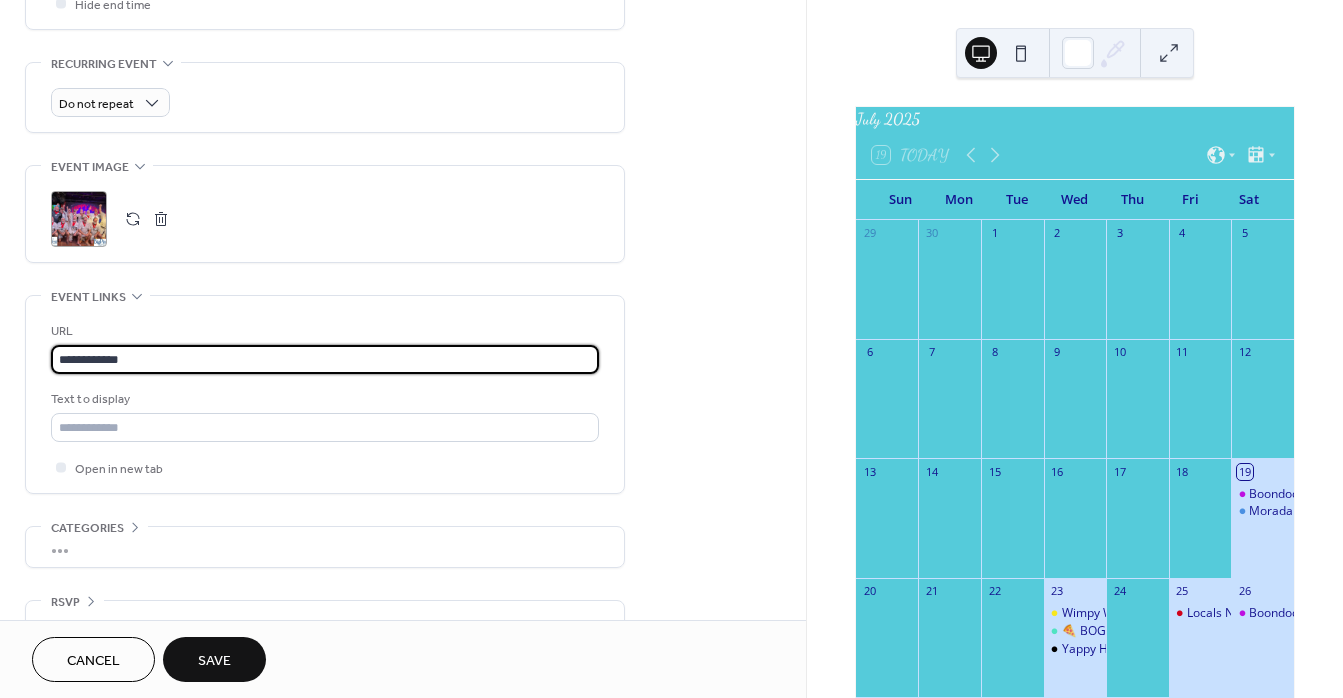 scroll, scrollTop: 876, scrollLeft: 0, axis: vertical 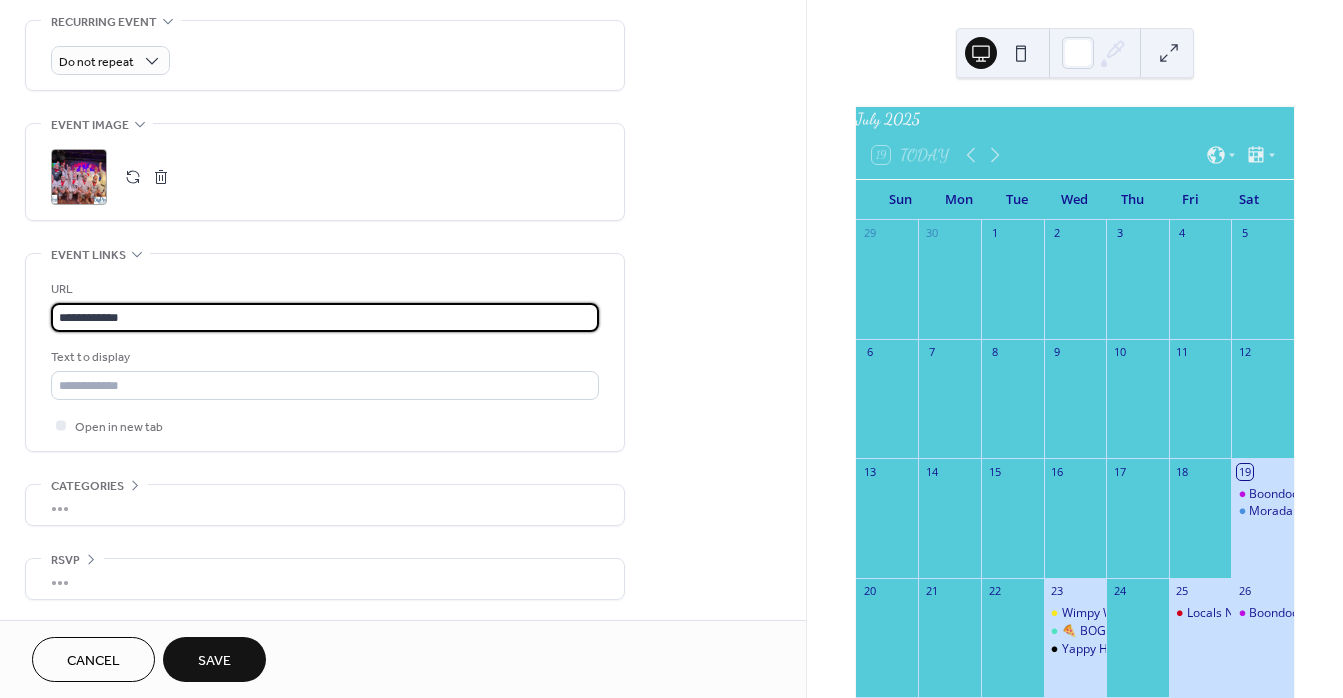 type on "**********" 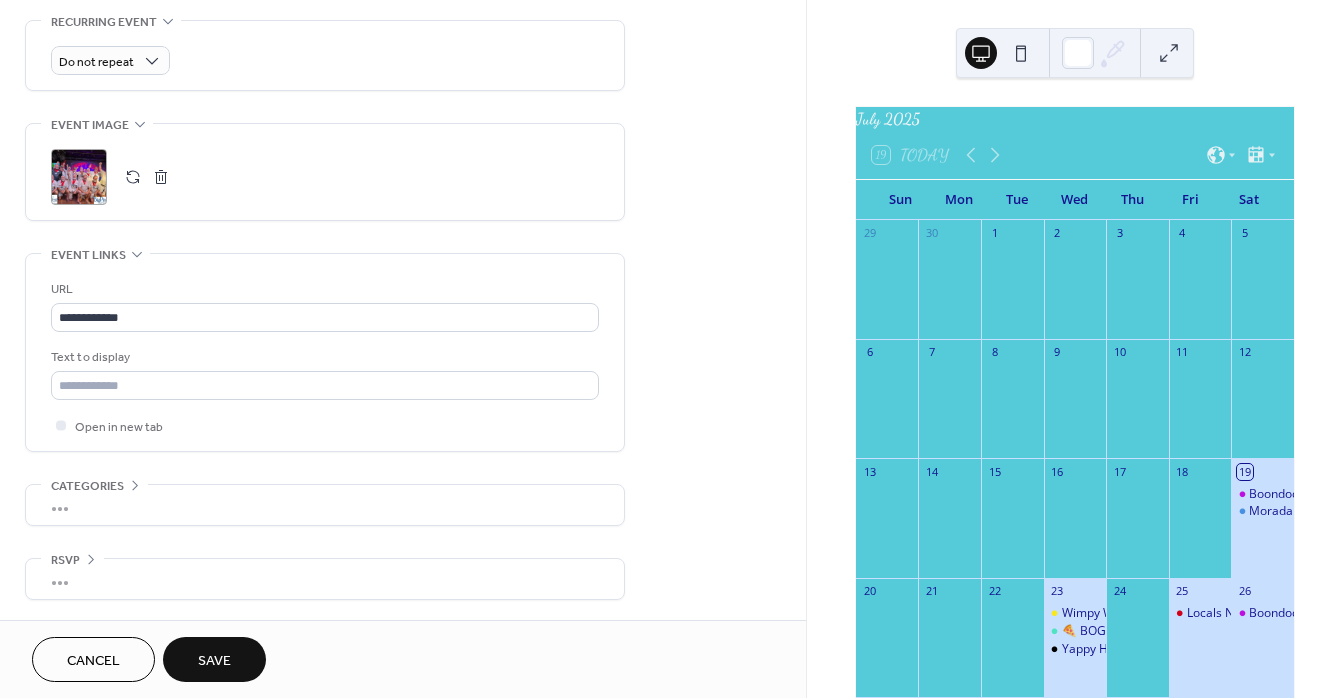 click on "Save" at bounding box center (214, 661) 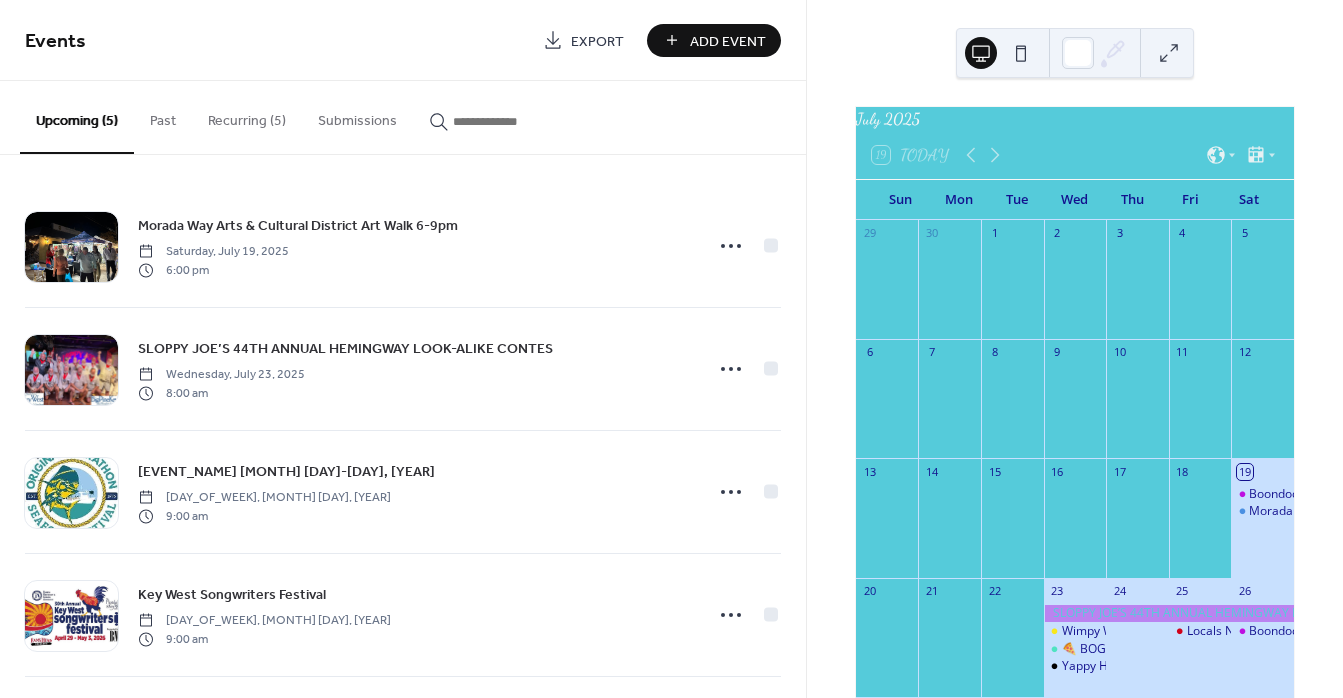 click on "Add Event" at bounding box center (728, 41) 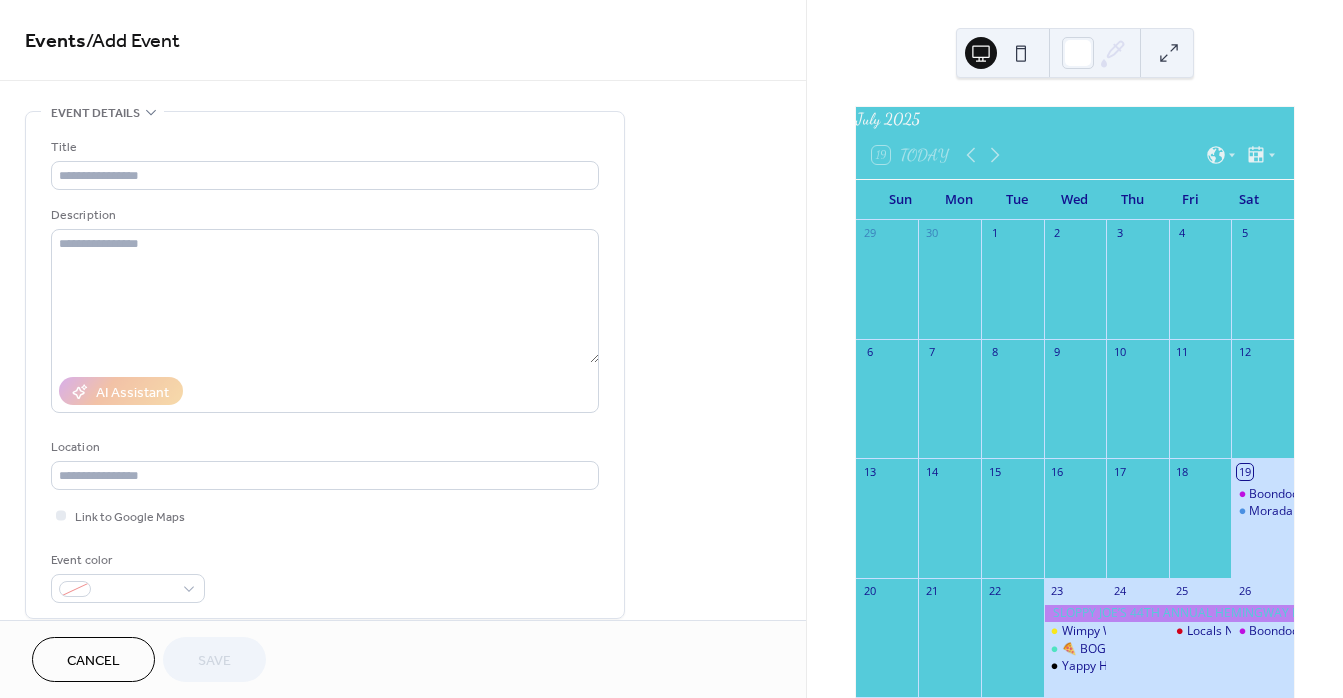 click on "Events  /  Add Event" at bounding box center (403, 42) 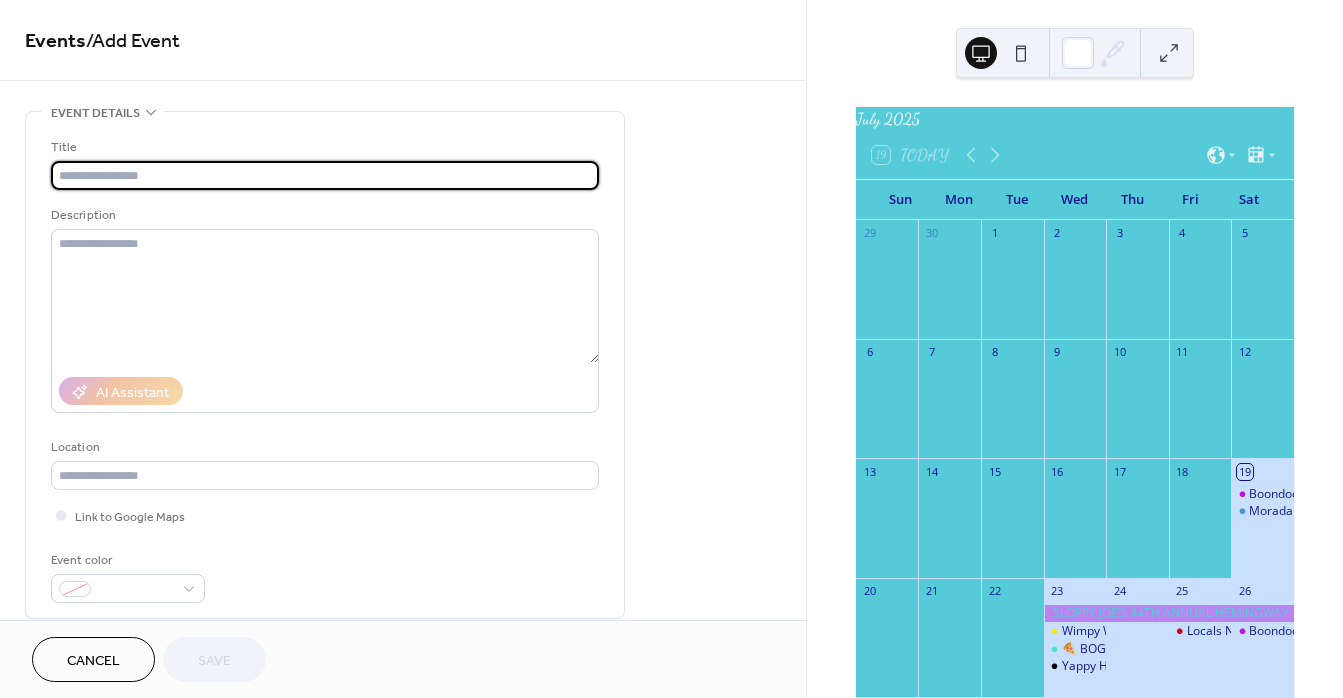 click at bounding box center (325, 175) 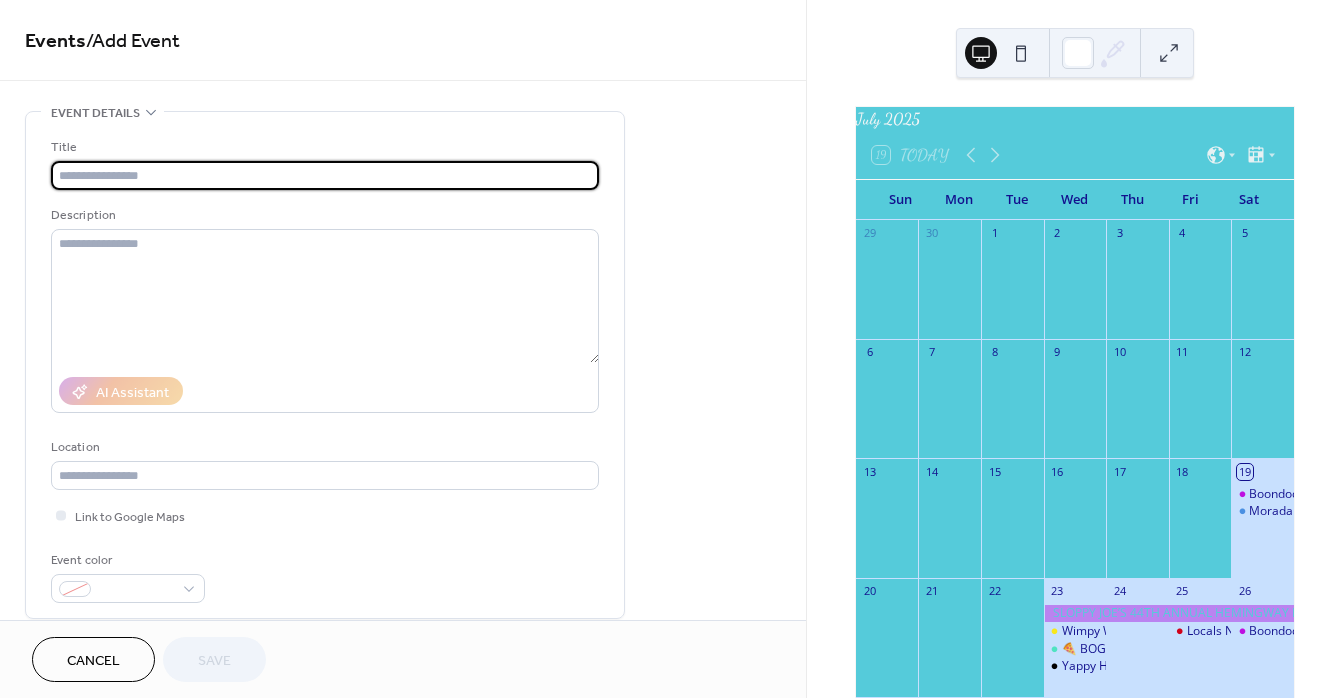 paste on "**********" 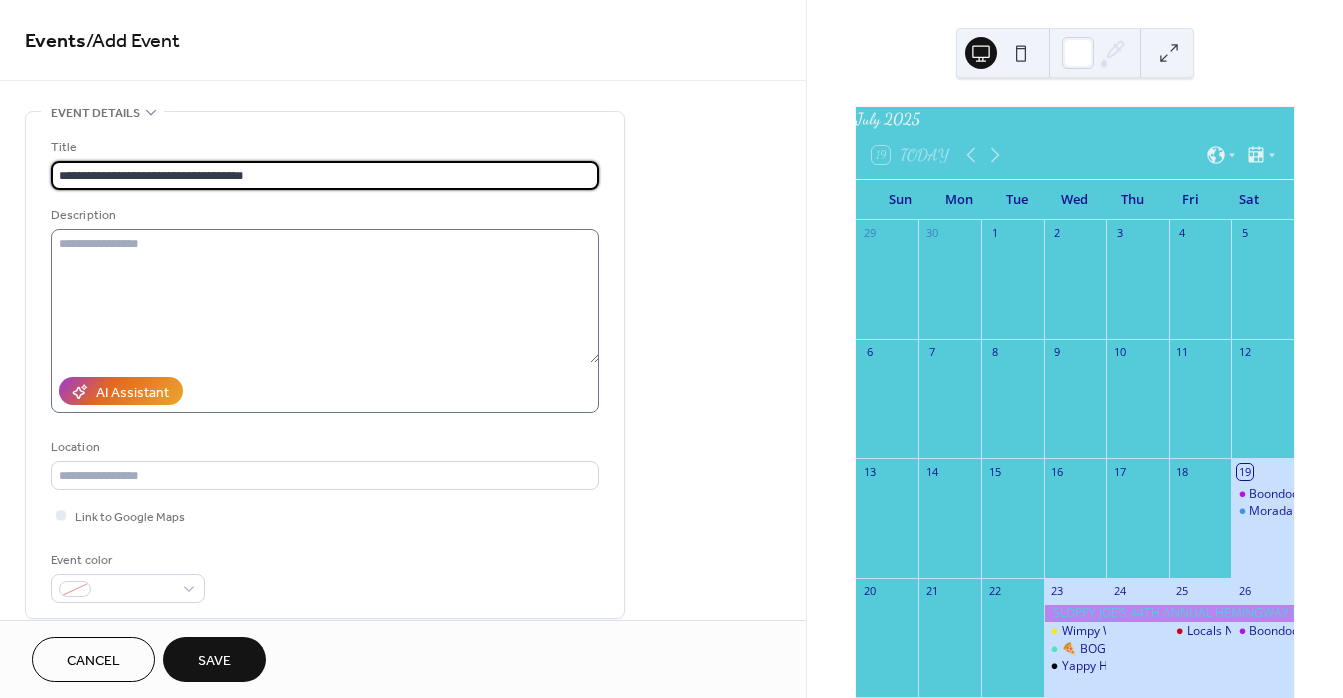 type on "**********" 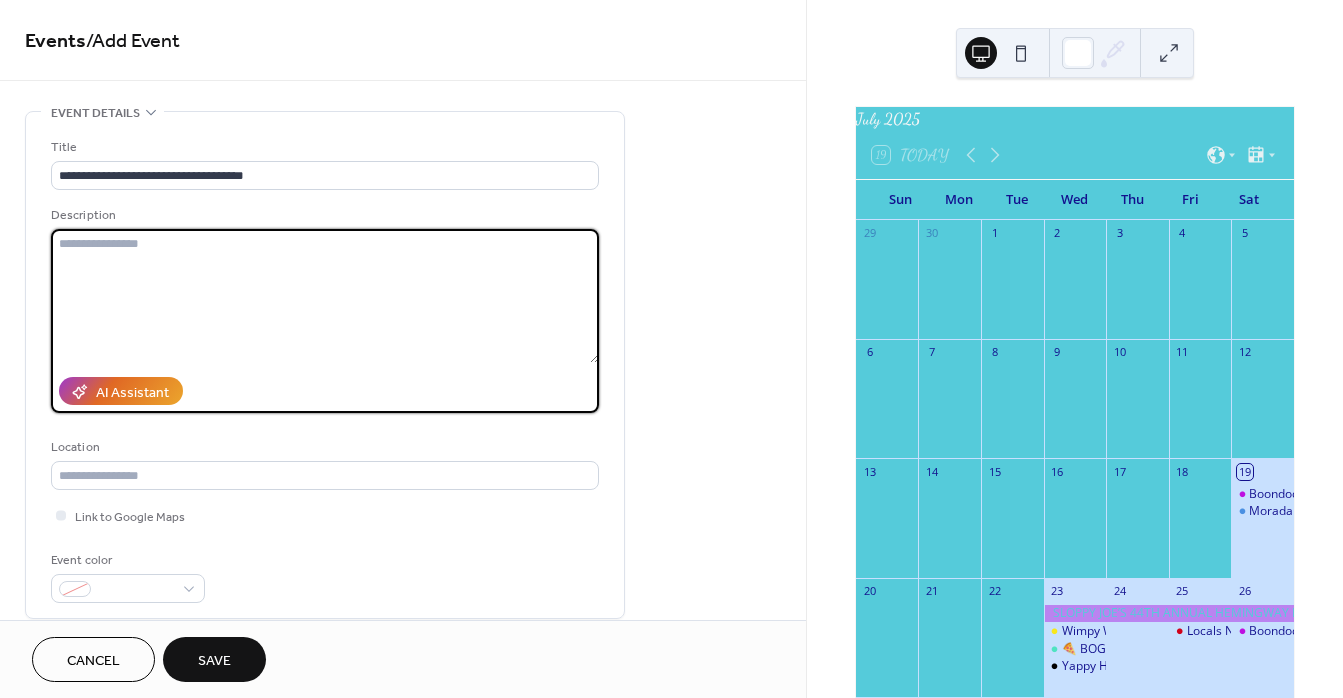 click at bounding box center [325, 296] 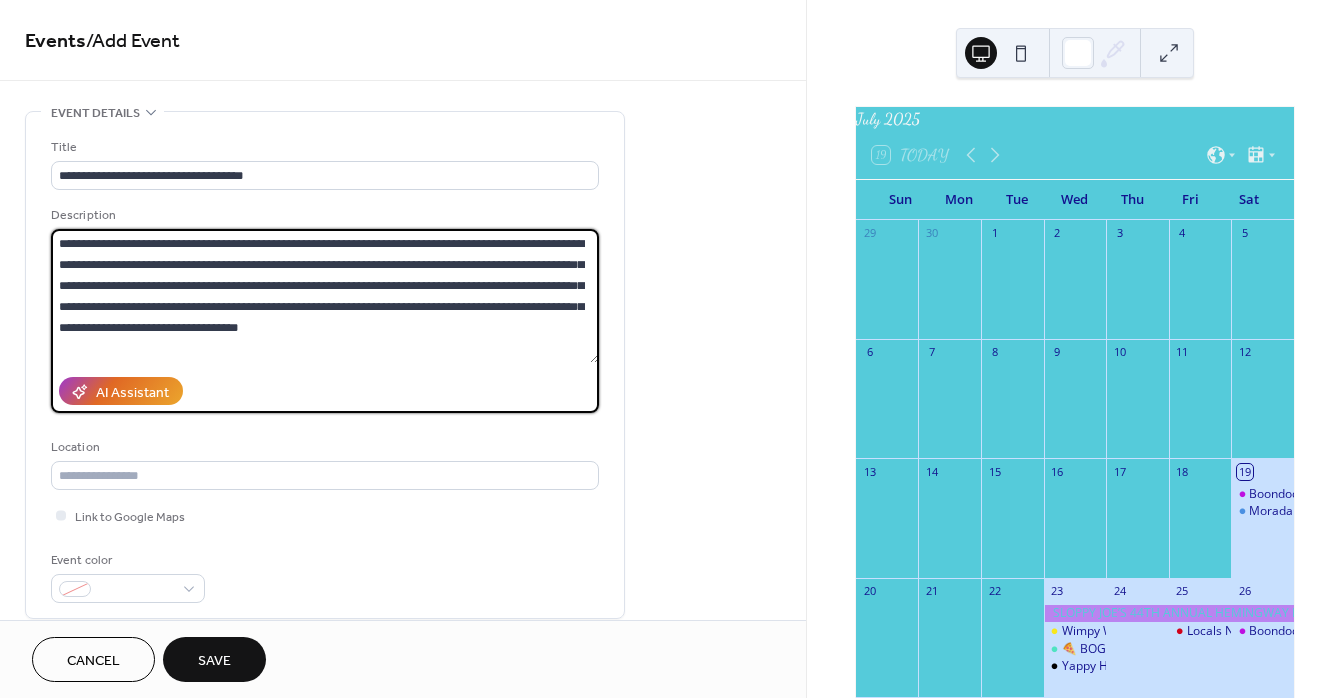 scroll, scrollTop: 18, scrollLeft: 0, axis: vertical 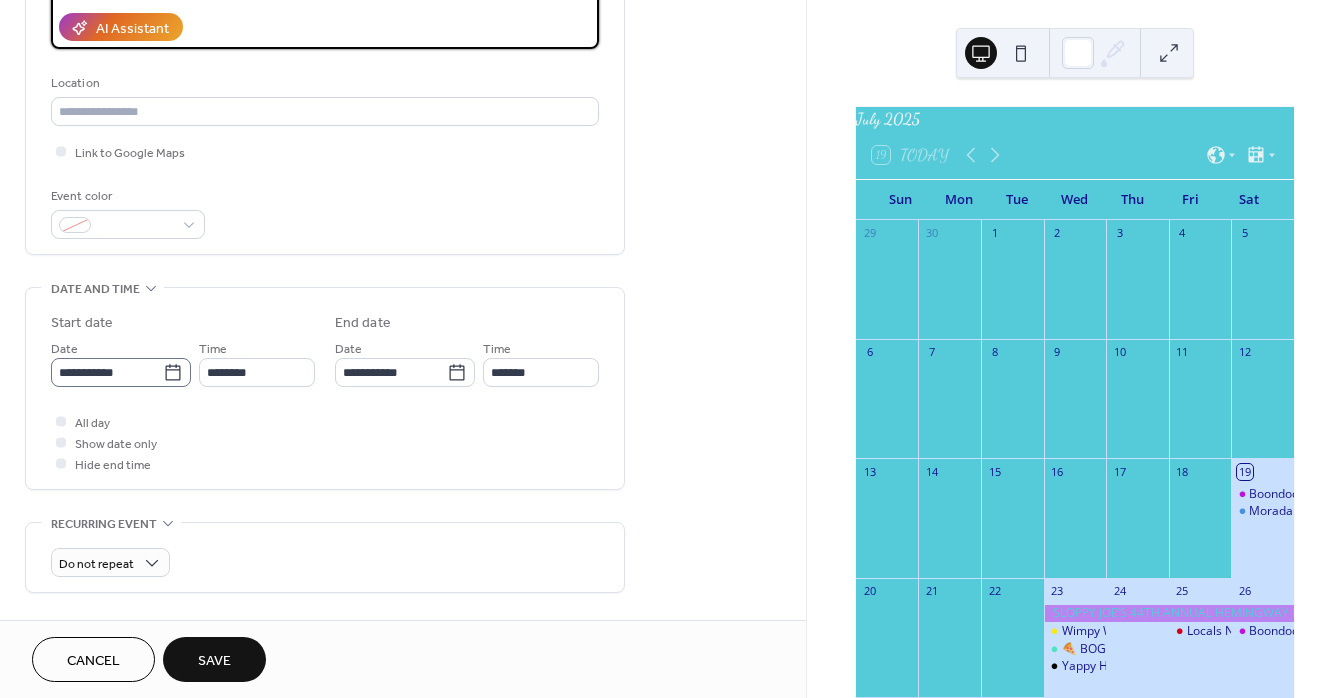 type on "**********" 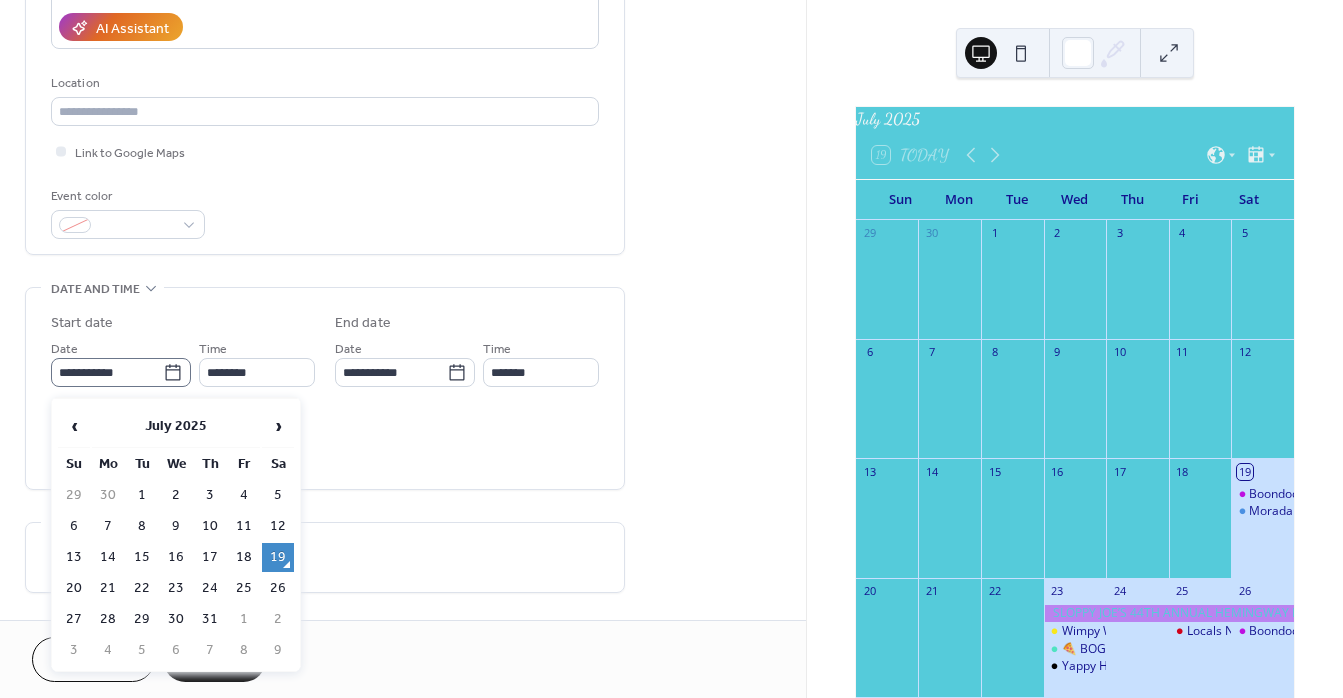 click 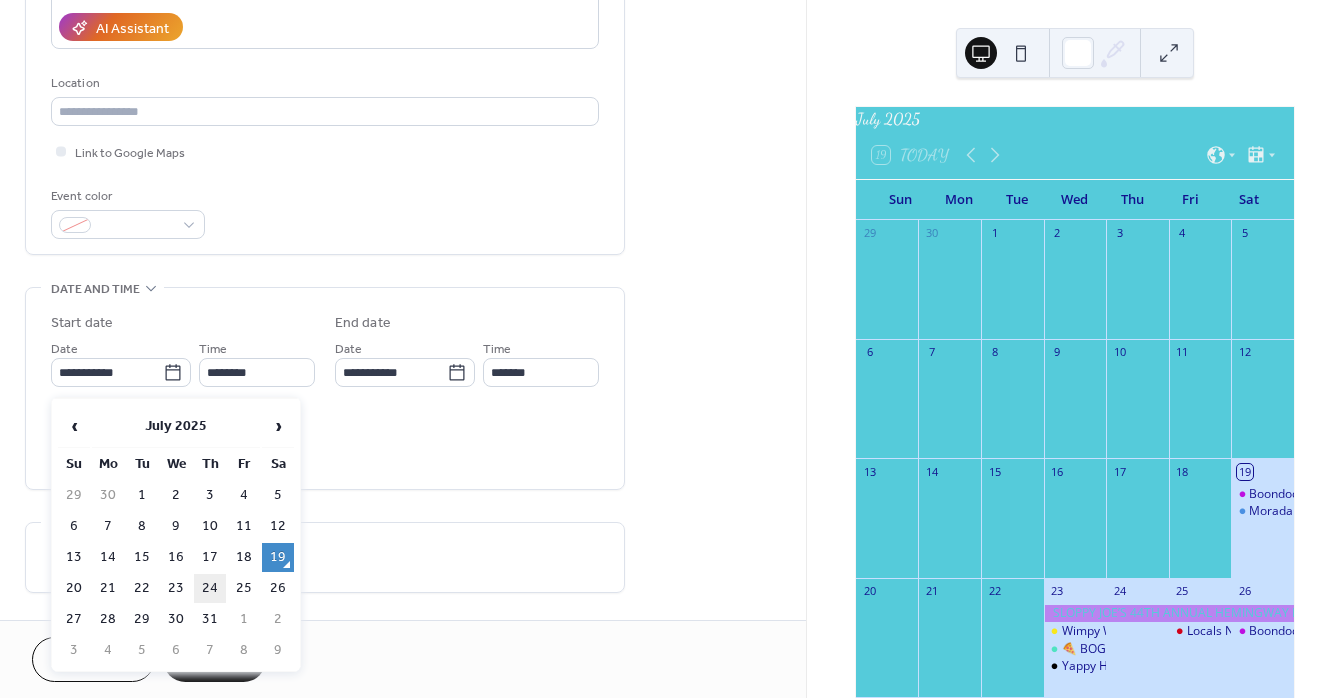 click on "24" at bounding box center [210, 588] 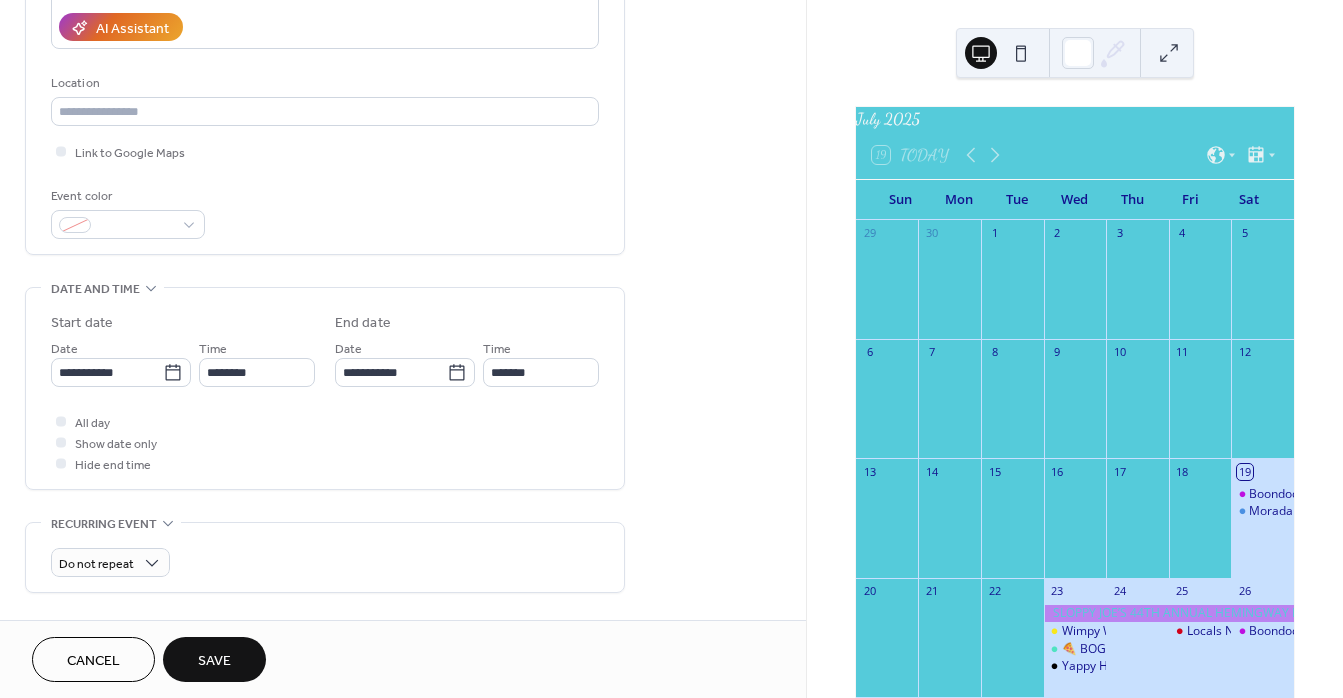 type on "**********" 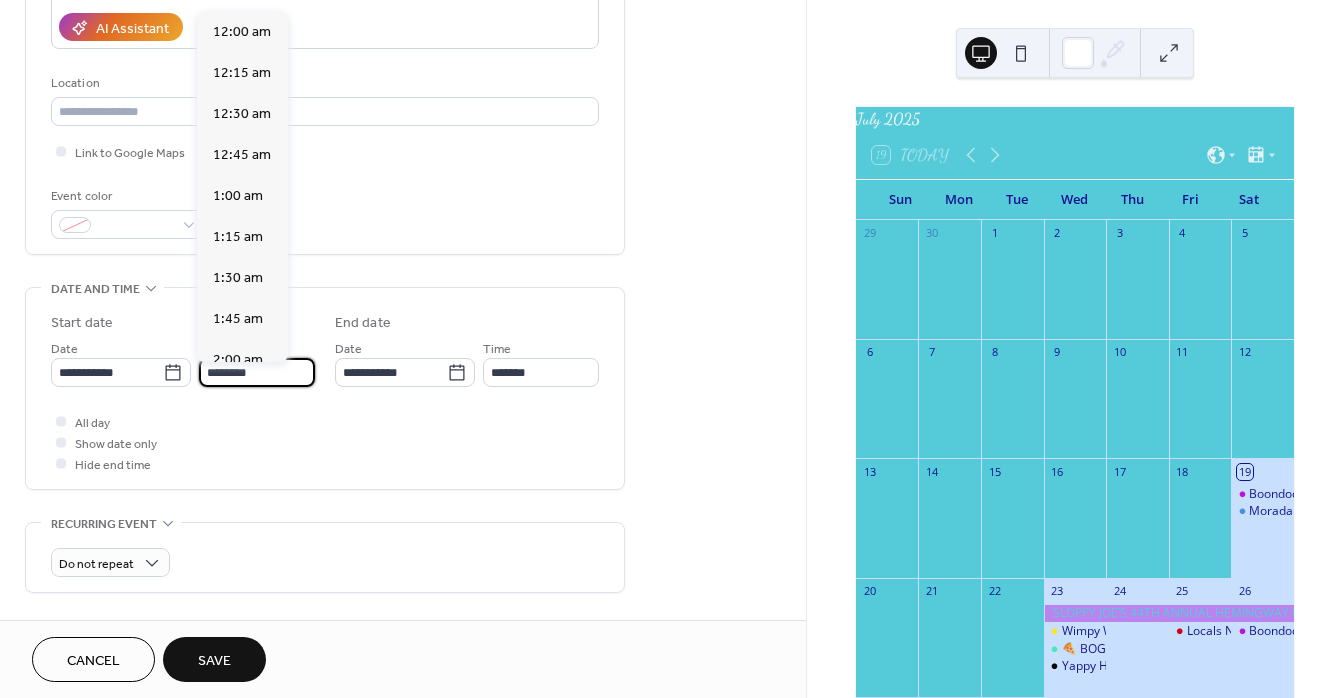 click on "********" at bounding box center [257, 372] 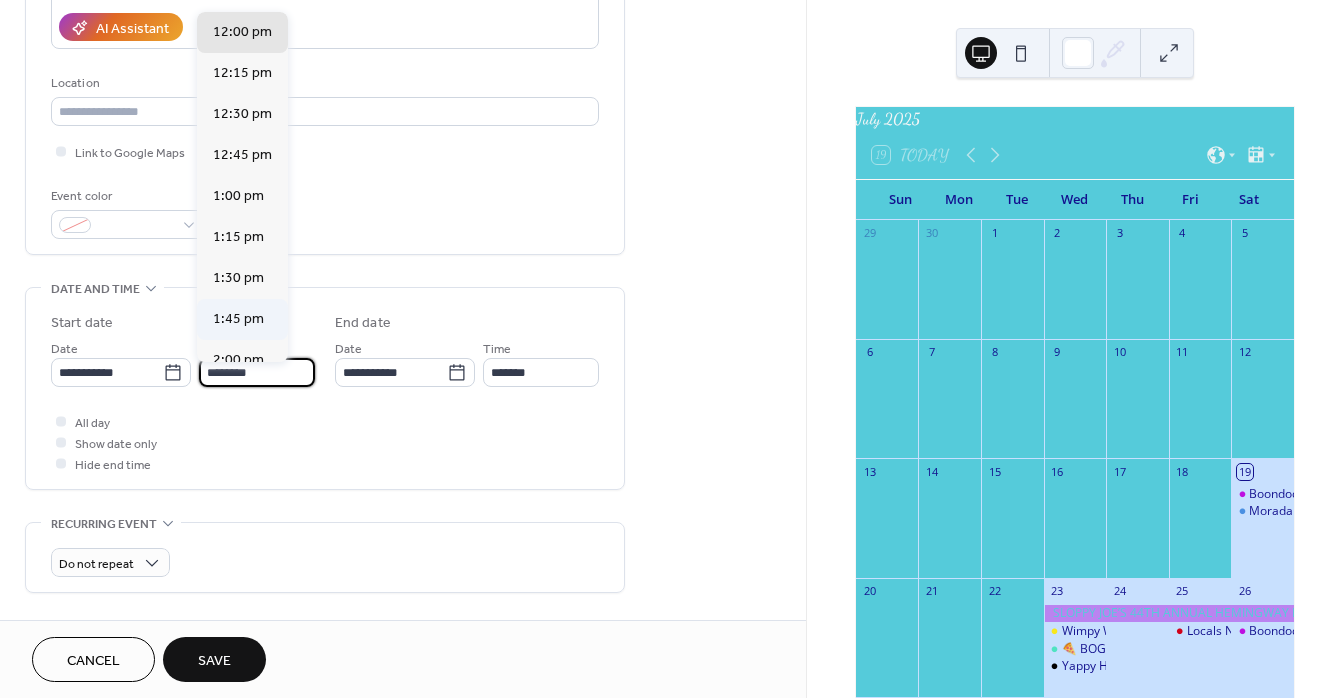 scroll, scrollTop: 2845, scrollLeft: 0, axis: vertical 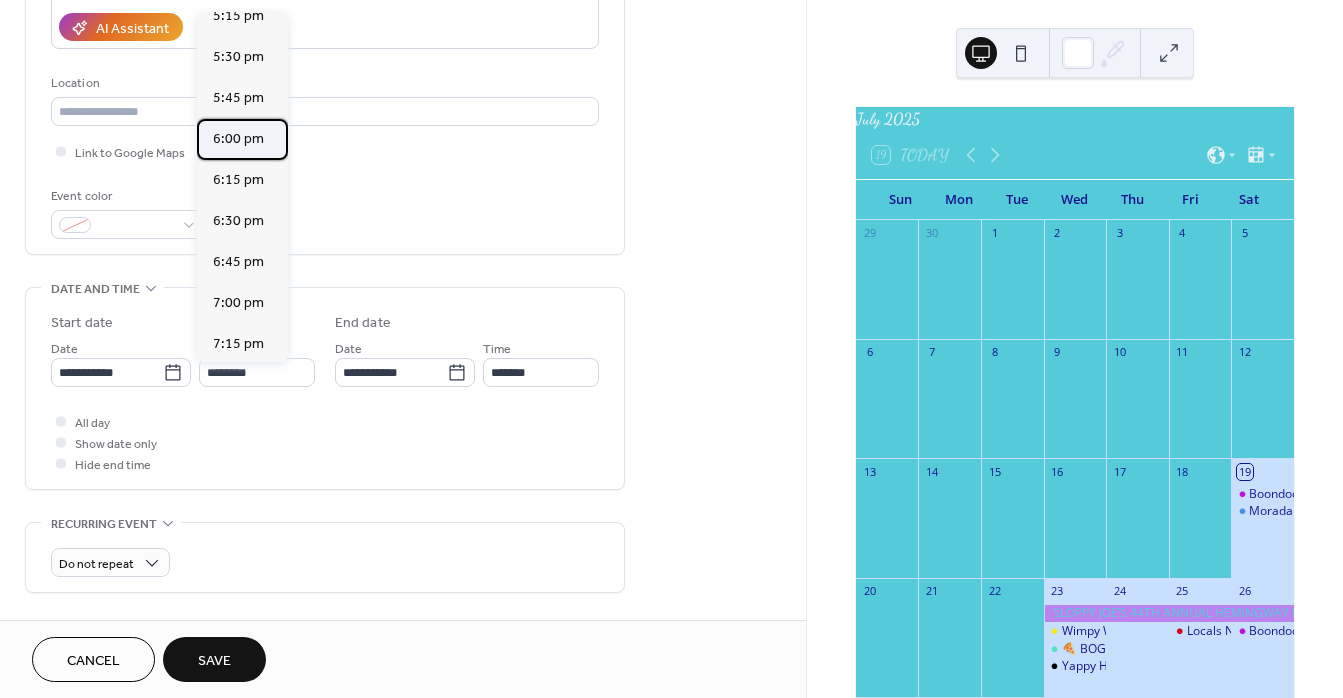 click on "6:00 pm" at bounding box center (238, 139) 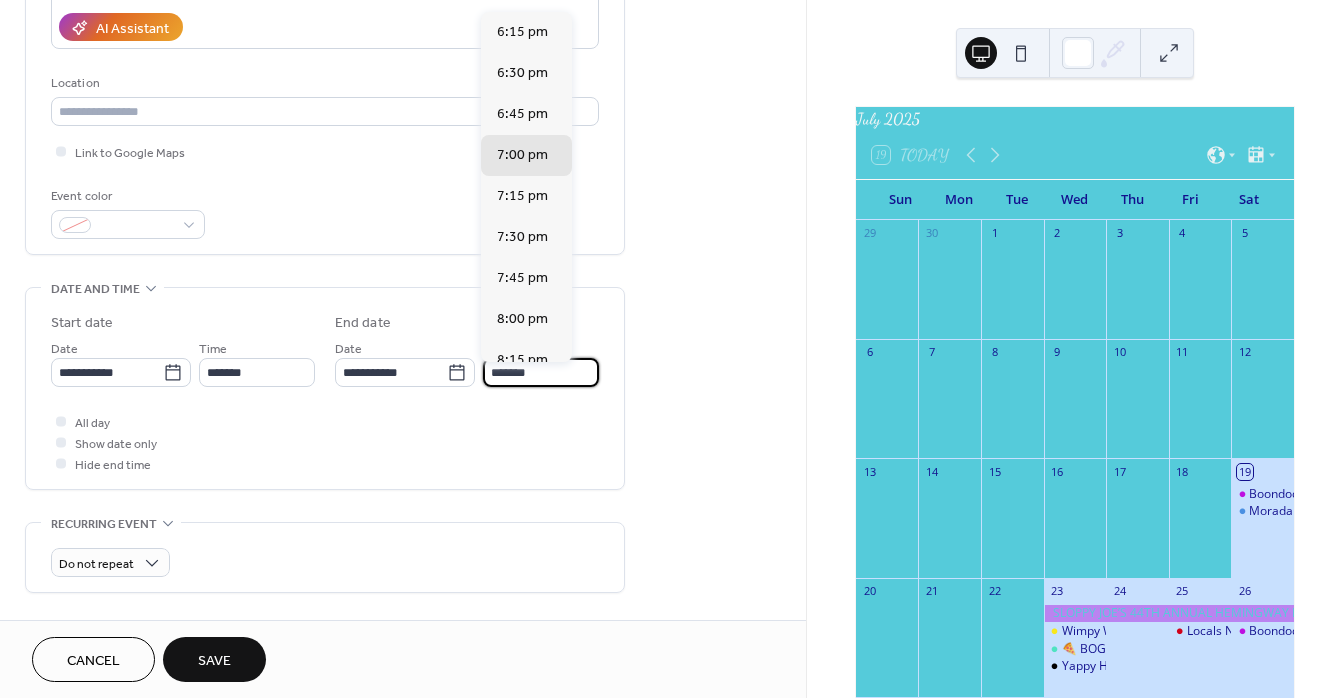 click on "*******" at bounding box center (541, 372) 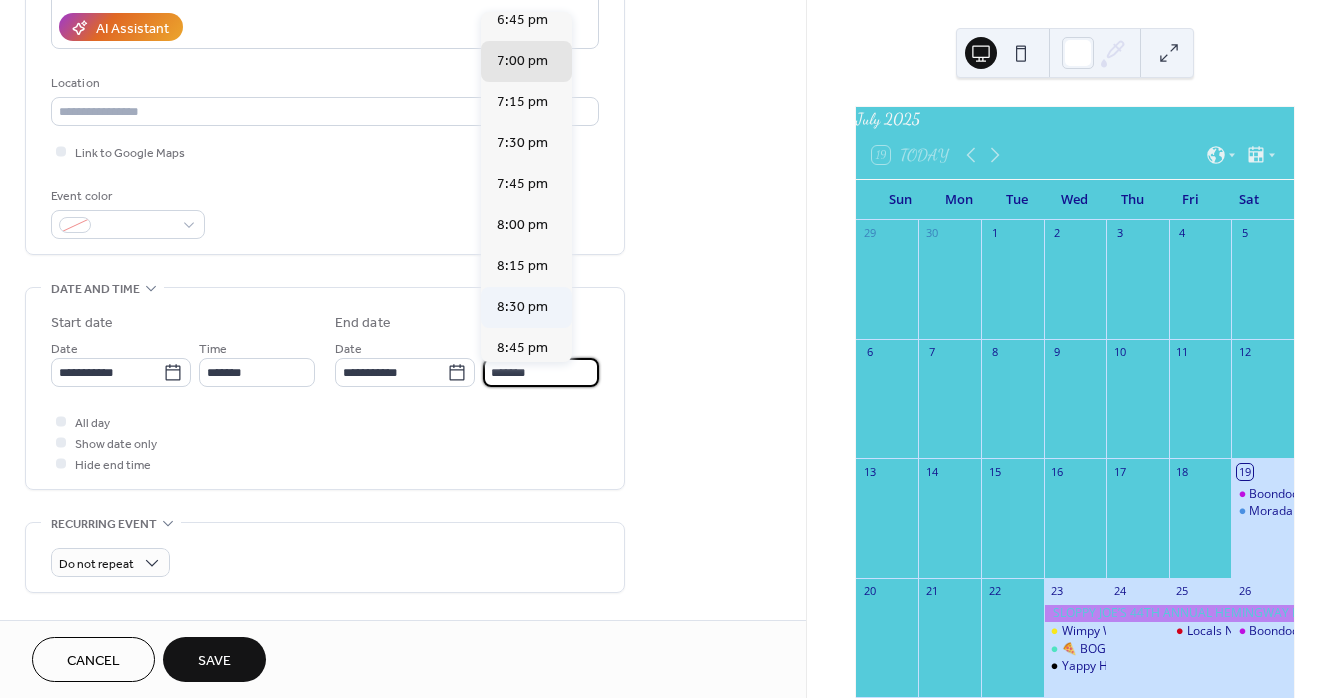 scroll, scrollTop: 143, scrollLeft: 0, axis: vertical 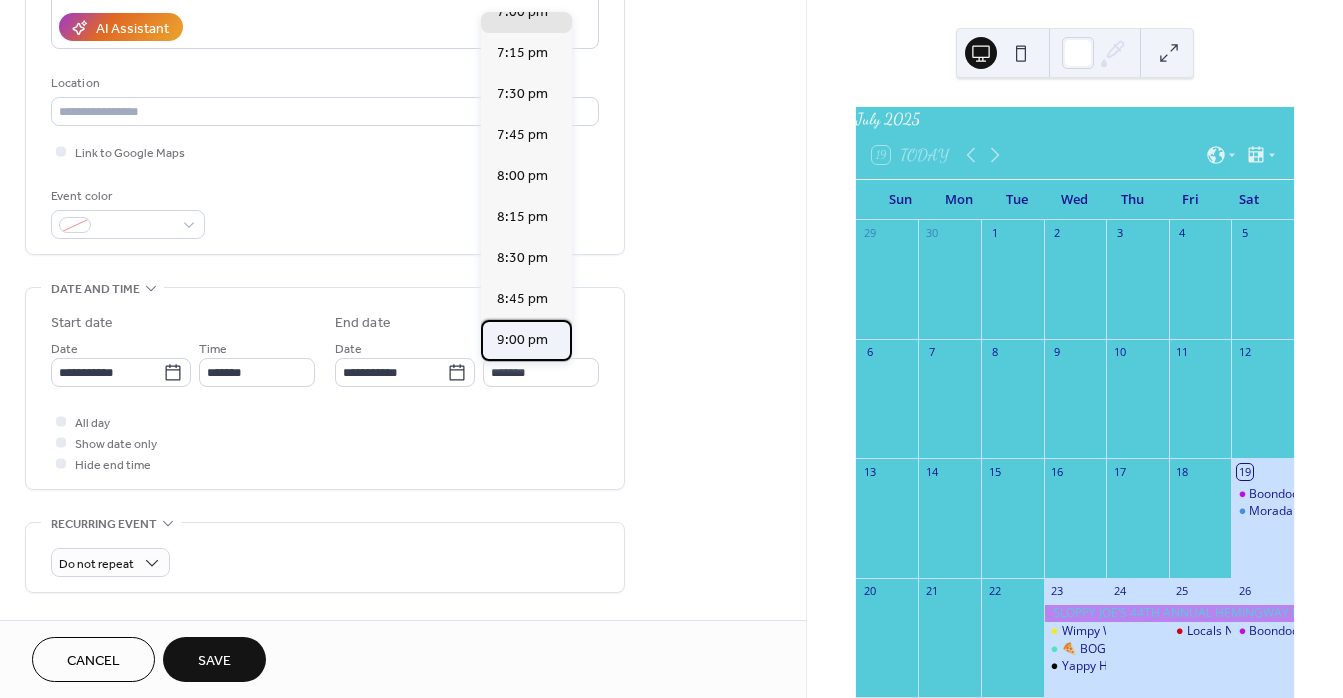 click on "9:00 pm" at bounding box center (522, 340) 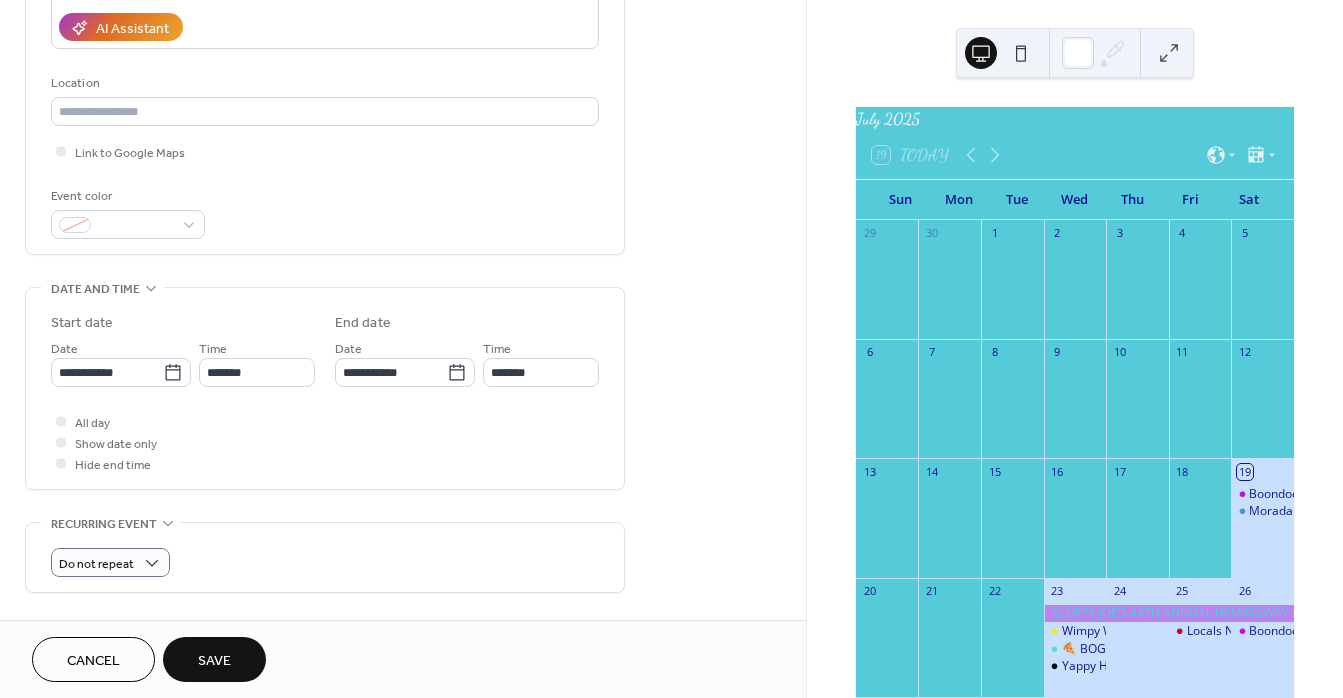 click on "All day Show date only Hide end time" at bounding box center (325, 442) 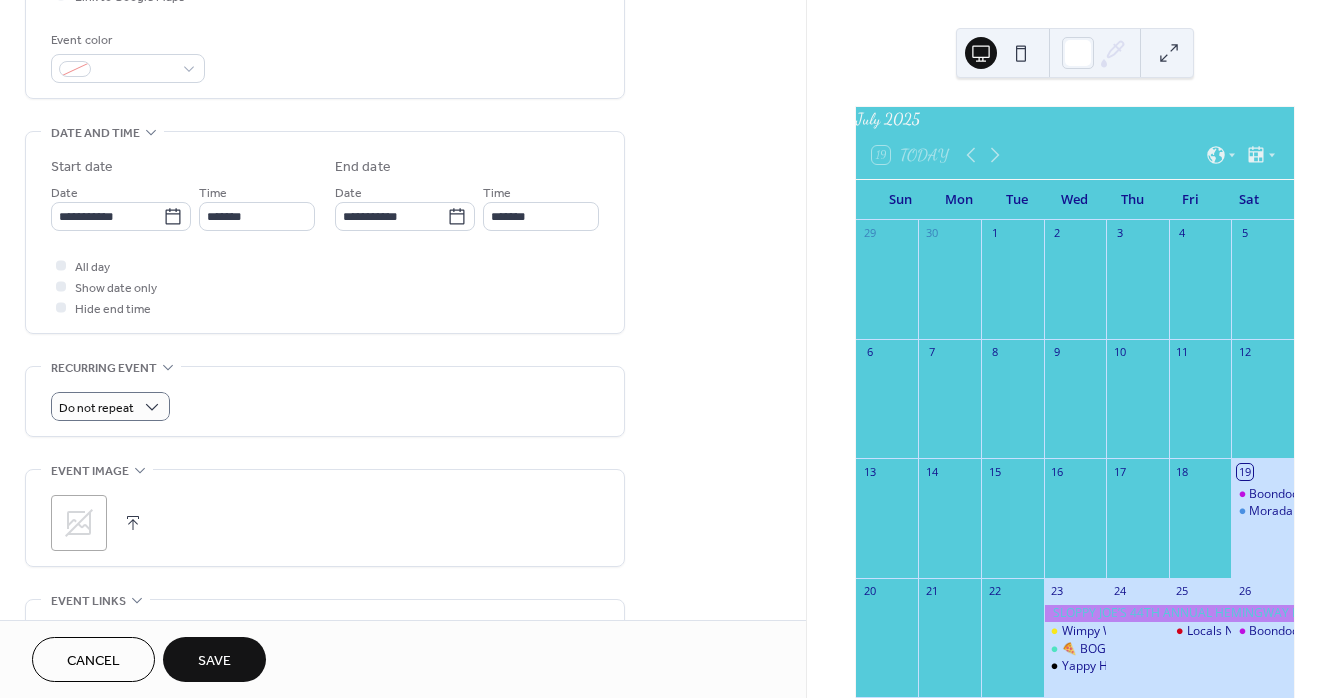 scroll, scrollTop: 524, scrollLeft: 0, axis: vertical 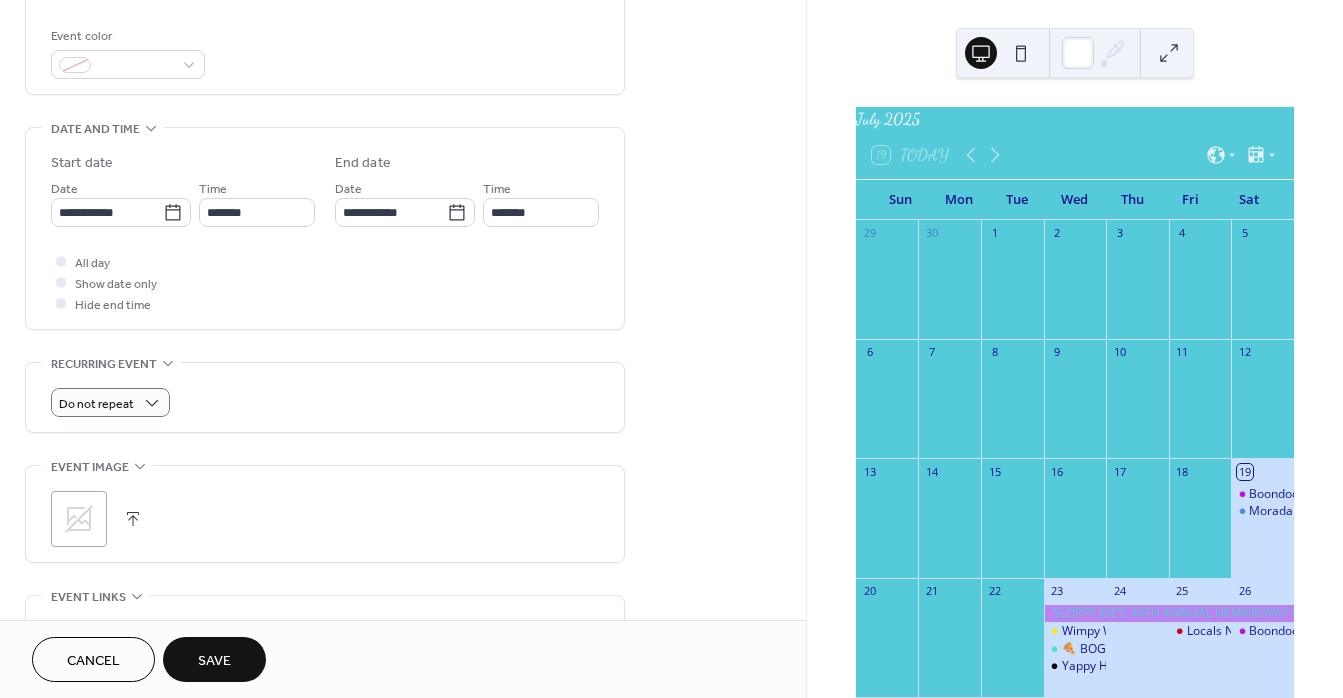 click at bounding box center [133, 519] 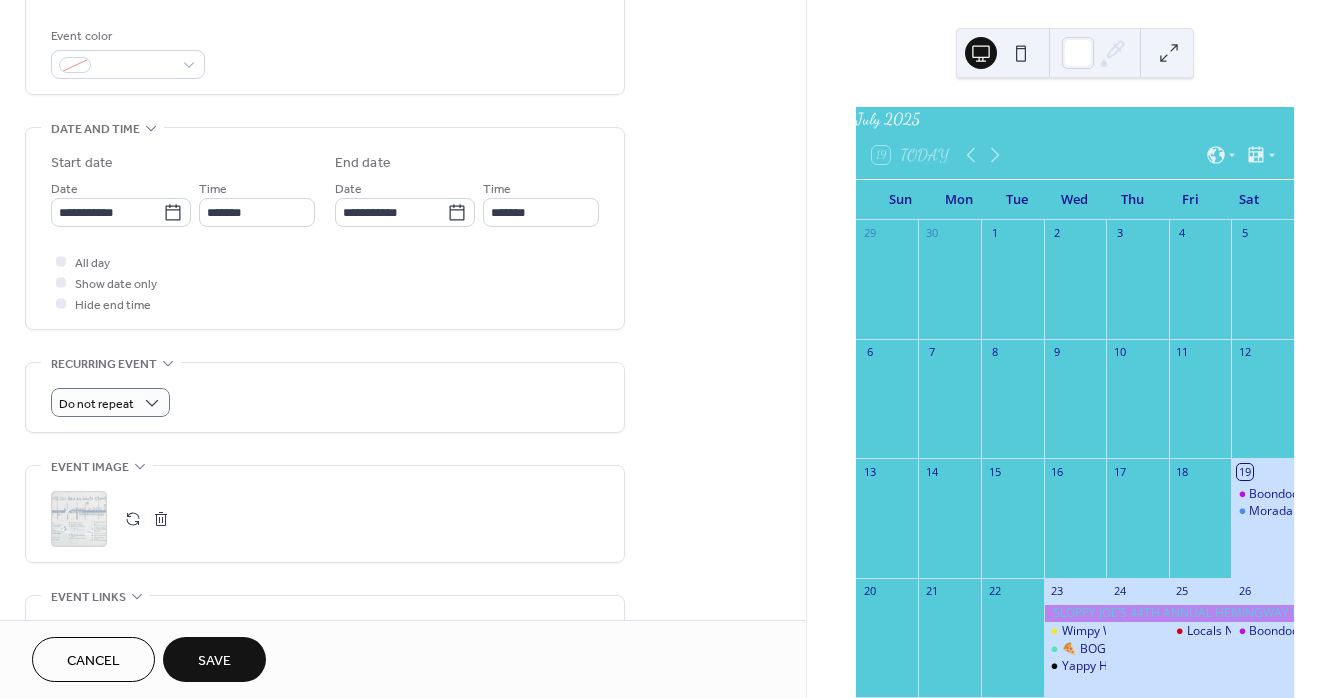 scroll, scrollTop: 831, scrollLeft: 0, axis: vertical 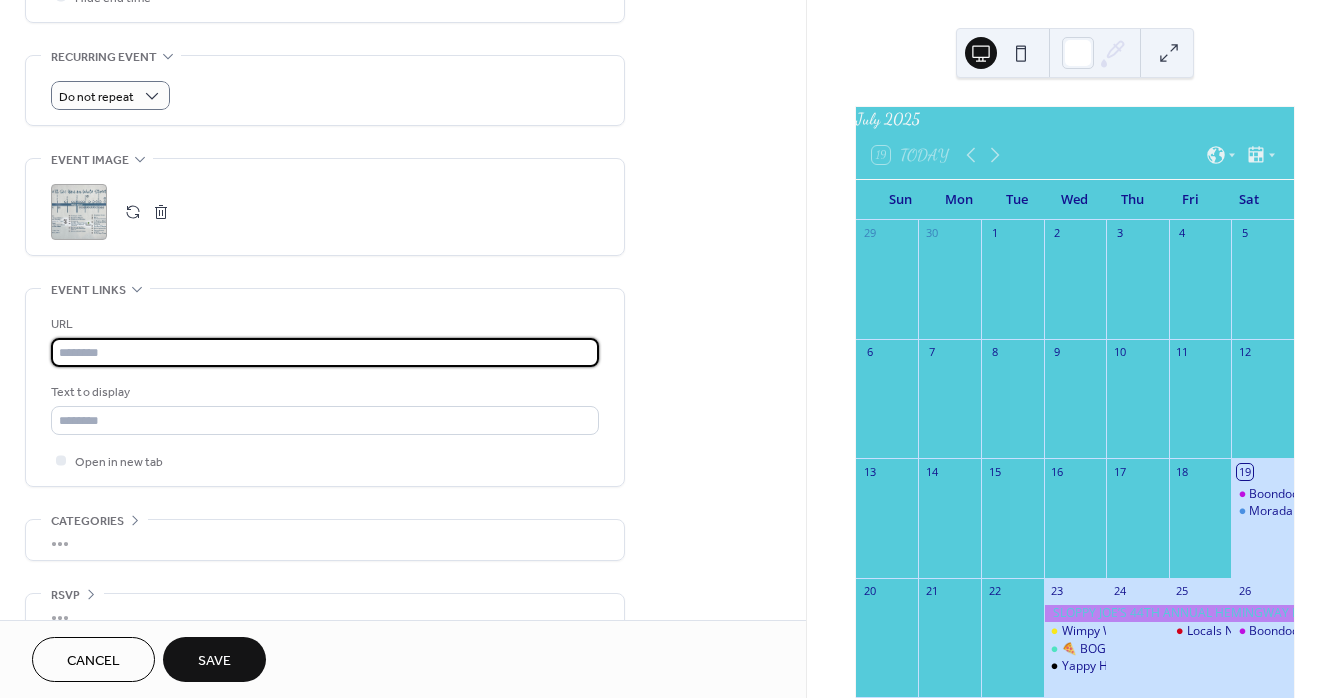 click at bounding box center (325, 352) 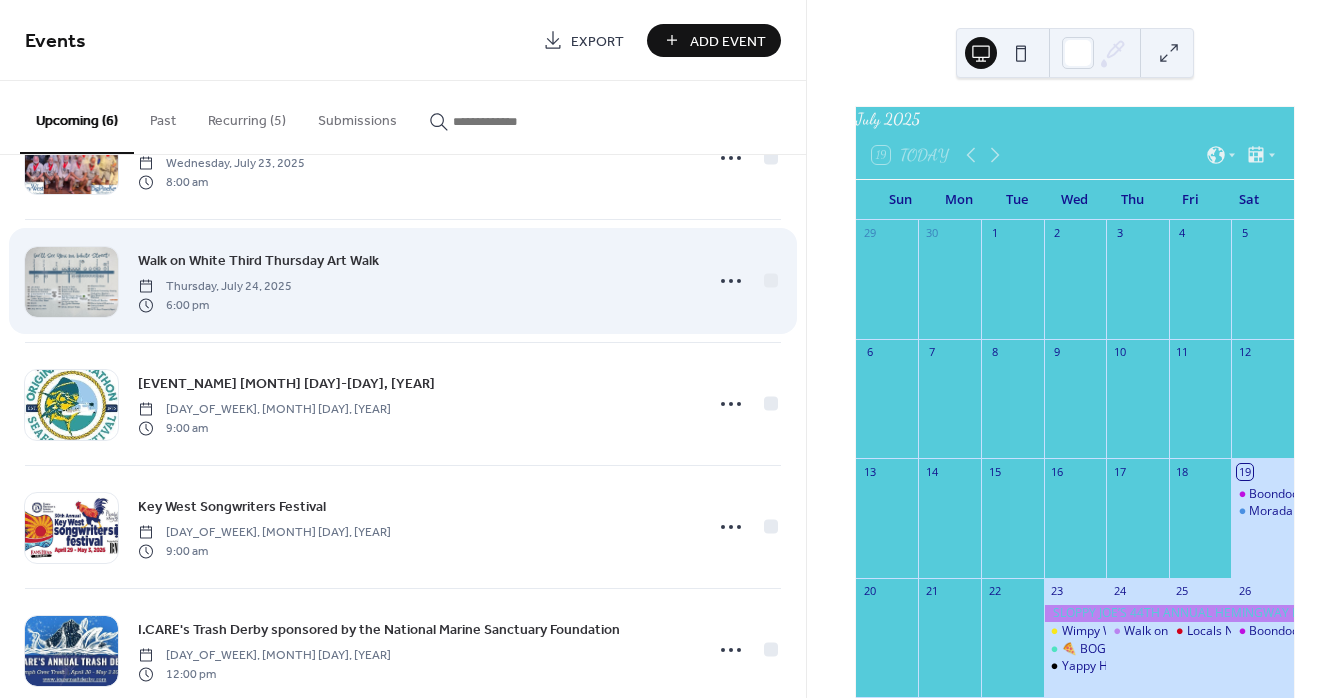scroll, scrollTop: 254, scrollLeft: 0, axis: vertical 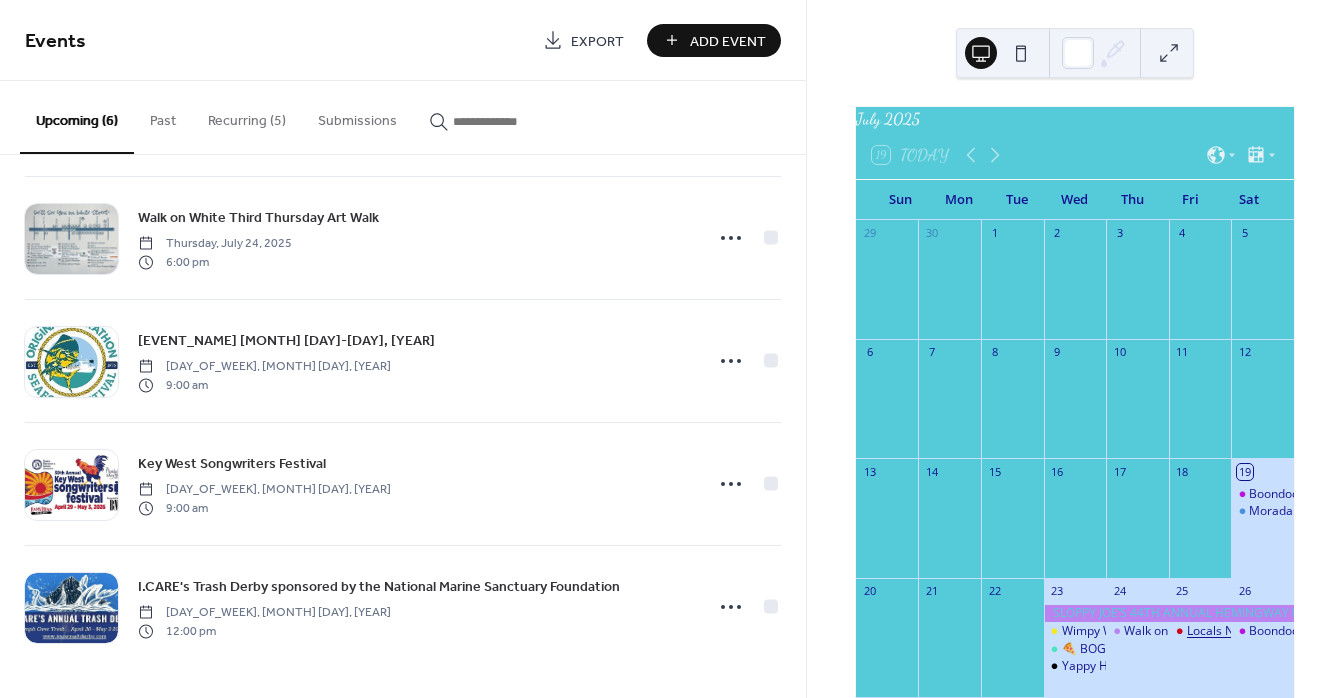 click on "Locals Night at Jimmy Johnson’s Big Chill" at bounding box center [1298, 631] 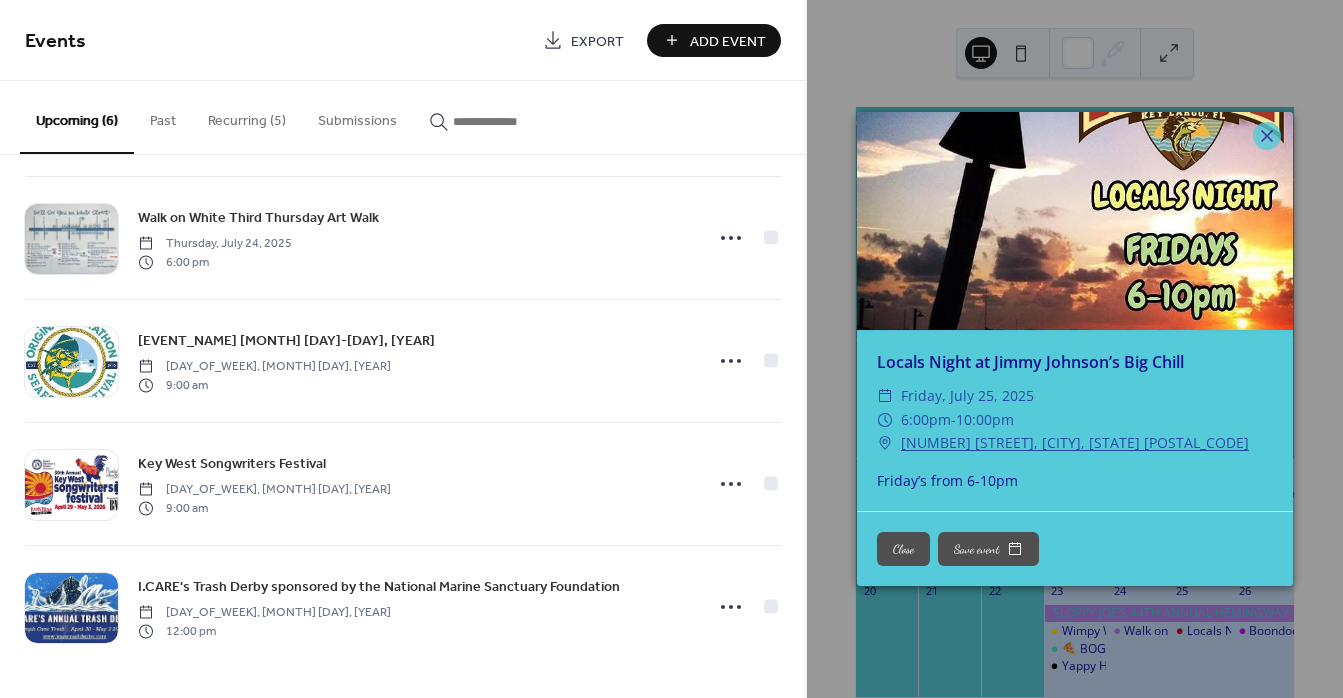 click on "Locals Night at Jimmy Johnson’s Big Chill ​ [DAY_OF_WEEK], [MONTH] [DAY], [YEAR] ​ 6:00pm - 10:00pm ​ [NUMBER] [STREET], [CITY], [STATE] [POSTAL_CODE] Friday’s from 6-10pm Close Save event" at bounding box center [1075, 349] 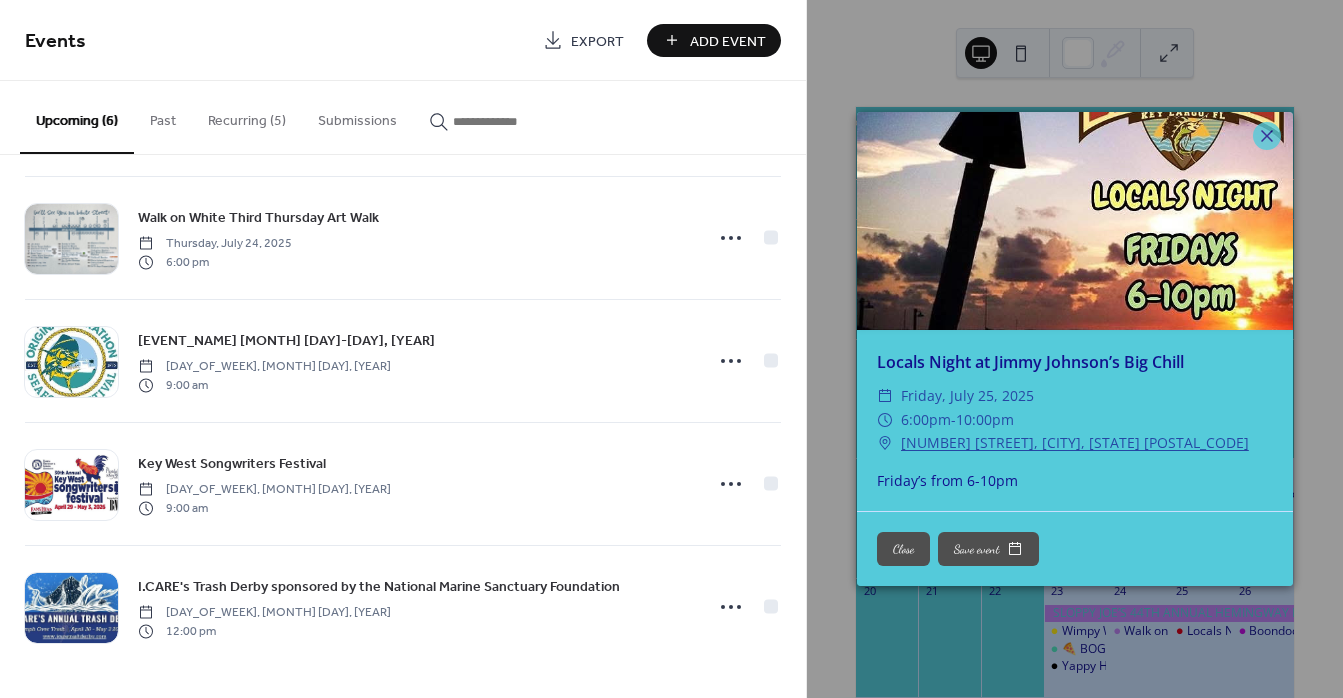 click on "Recurring (5)" at bounding box center (247, 116) 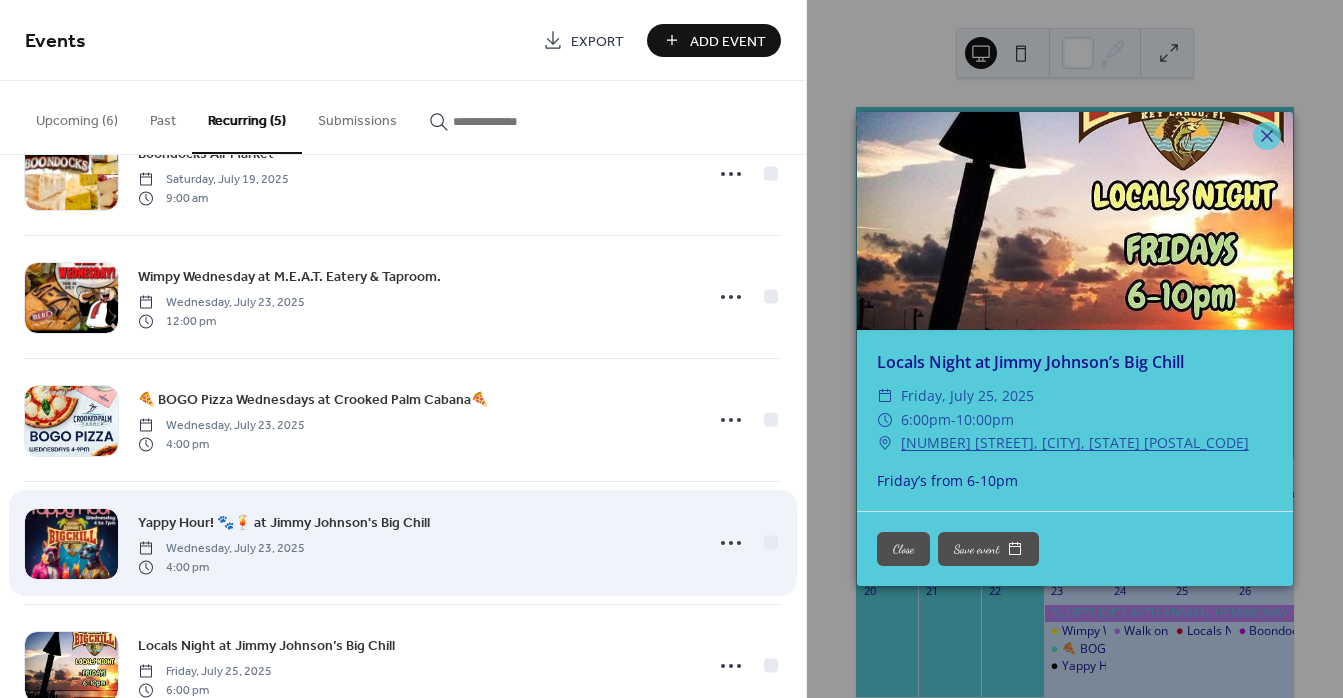 scroll, scrollTop: 131, scrollLeft: 0, axis: vertical 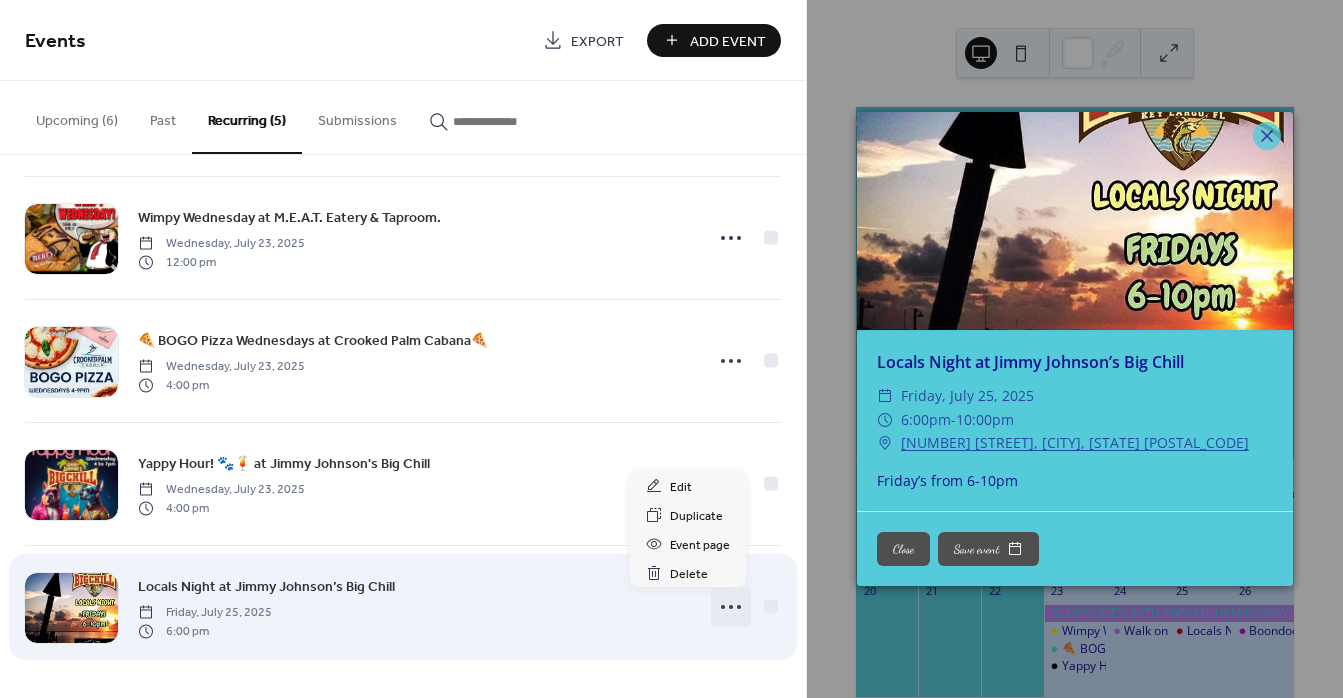 click 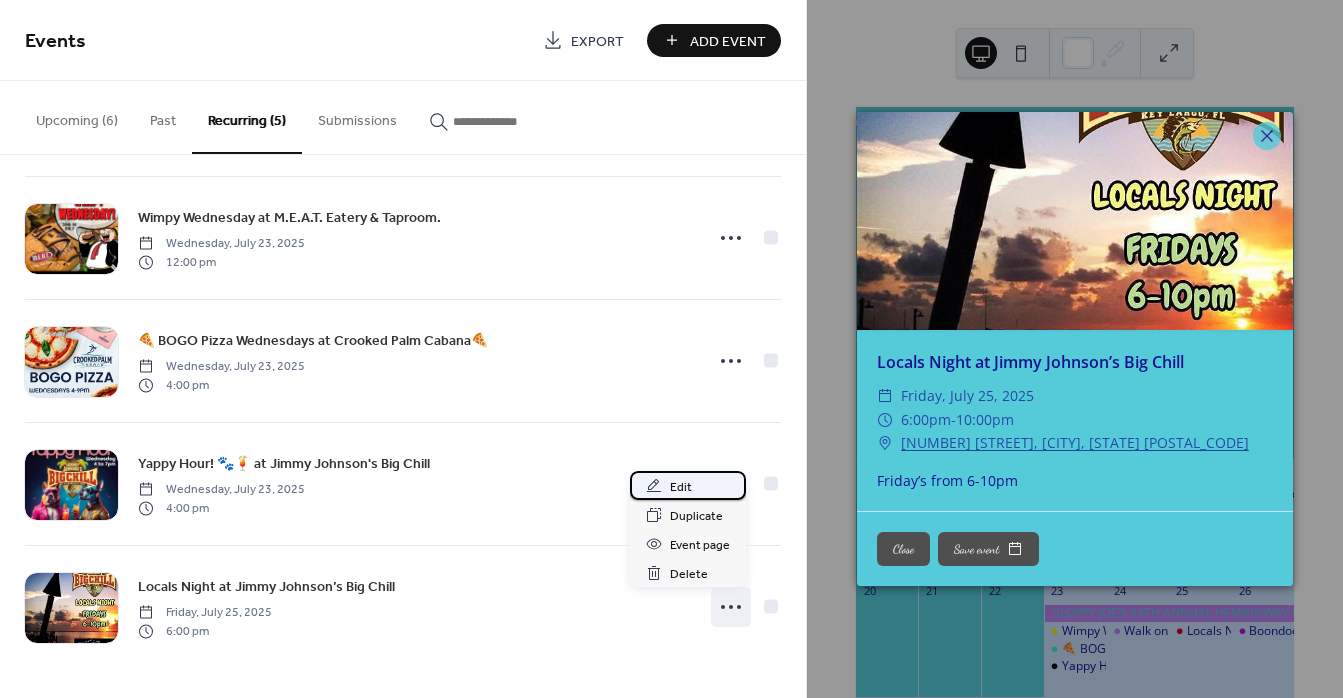 click on "Edit" at bounding box center [688, 485] 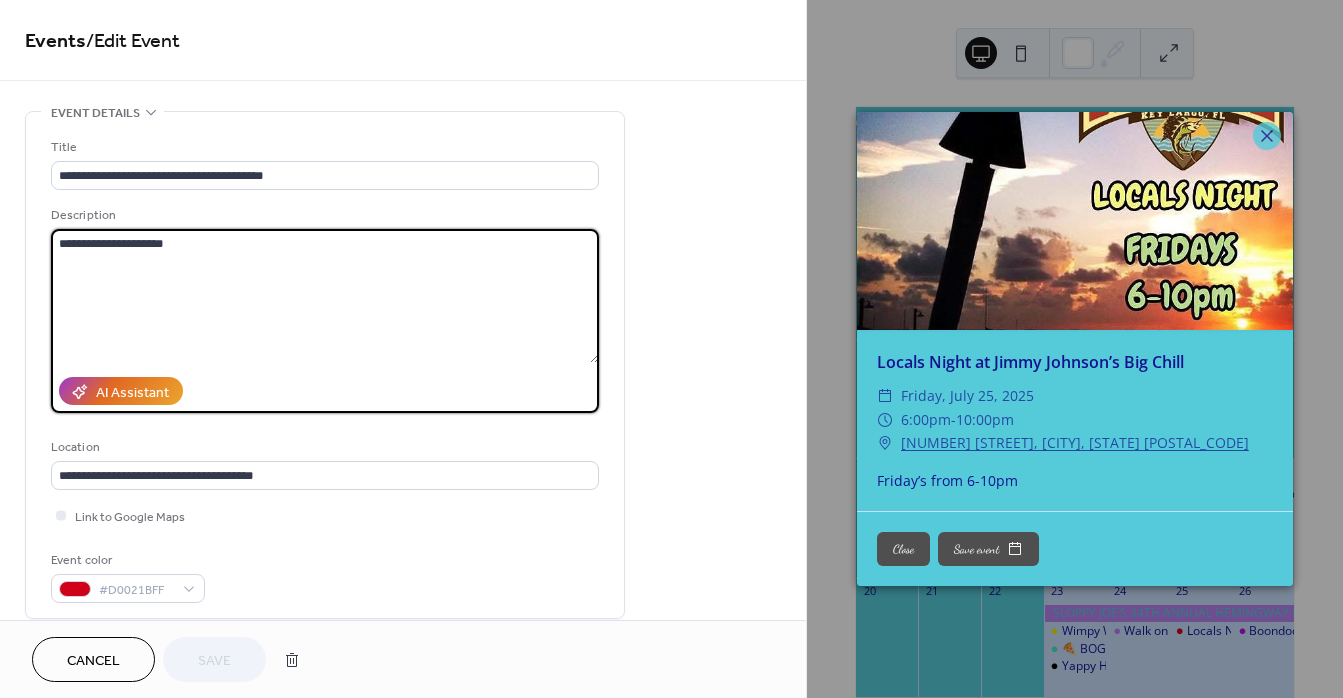 drag, startPoint x: 230, startPoint y: 238, endPoint x: -43, endPoint y: 202, distance: 275.3634 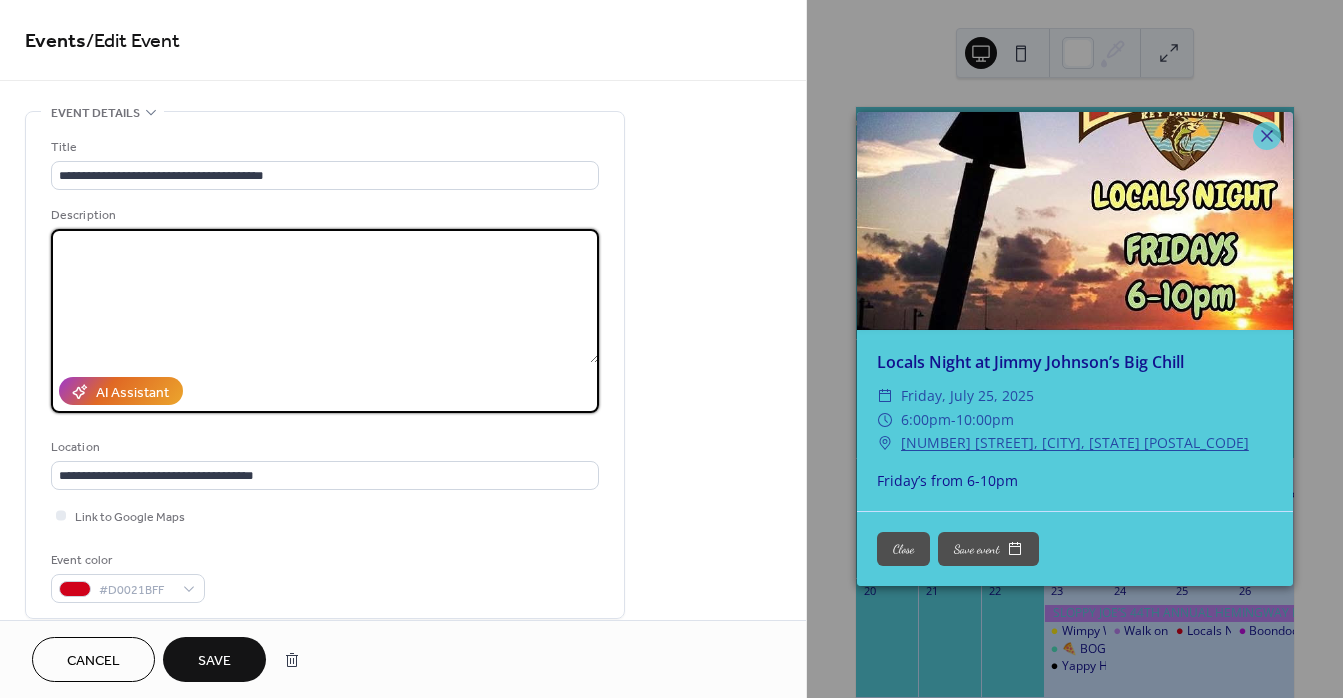 click at bounding box center [325, 296] 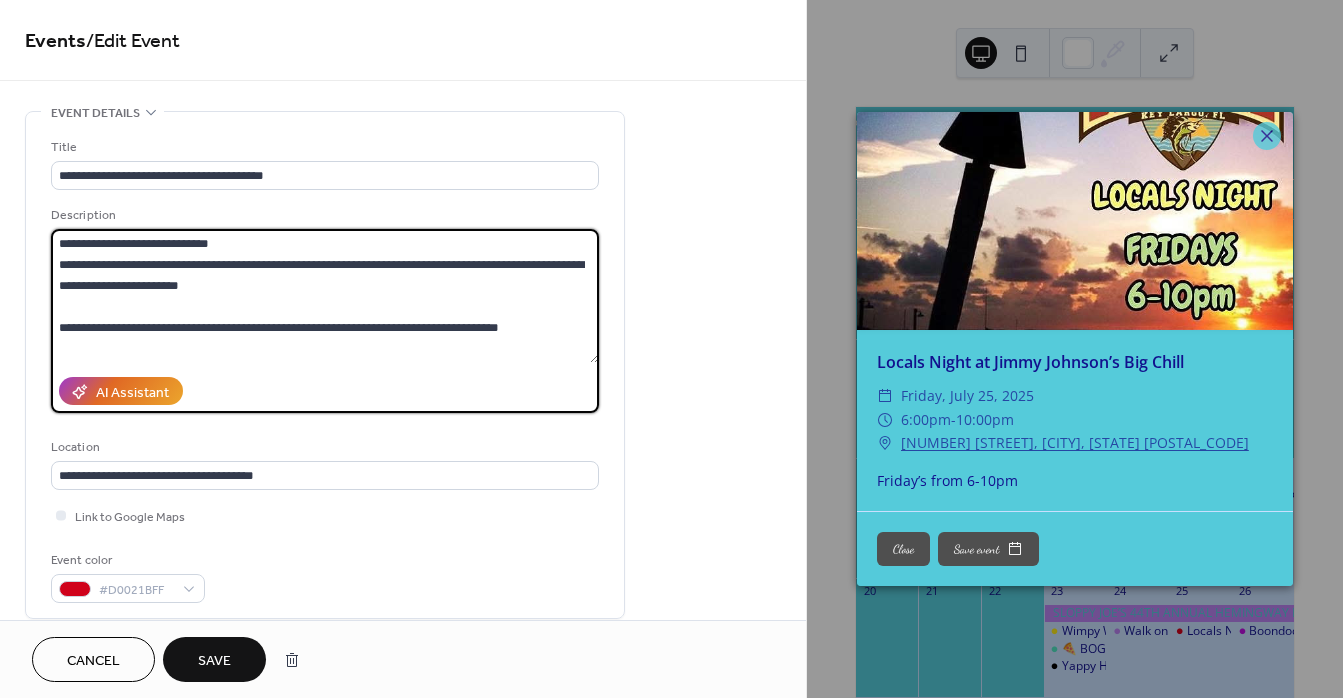 type on "**********" 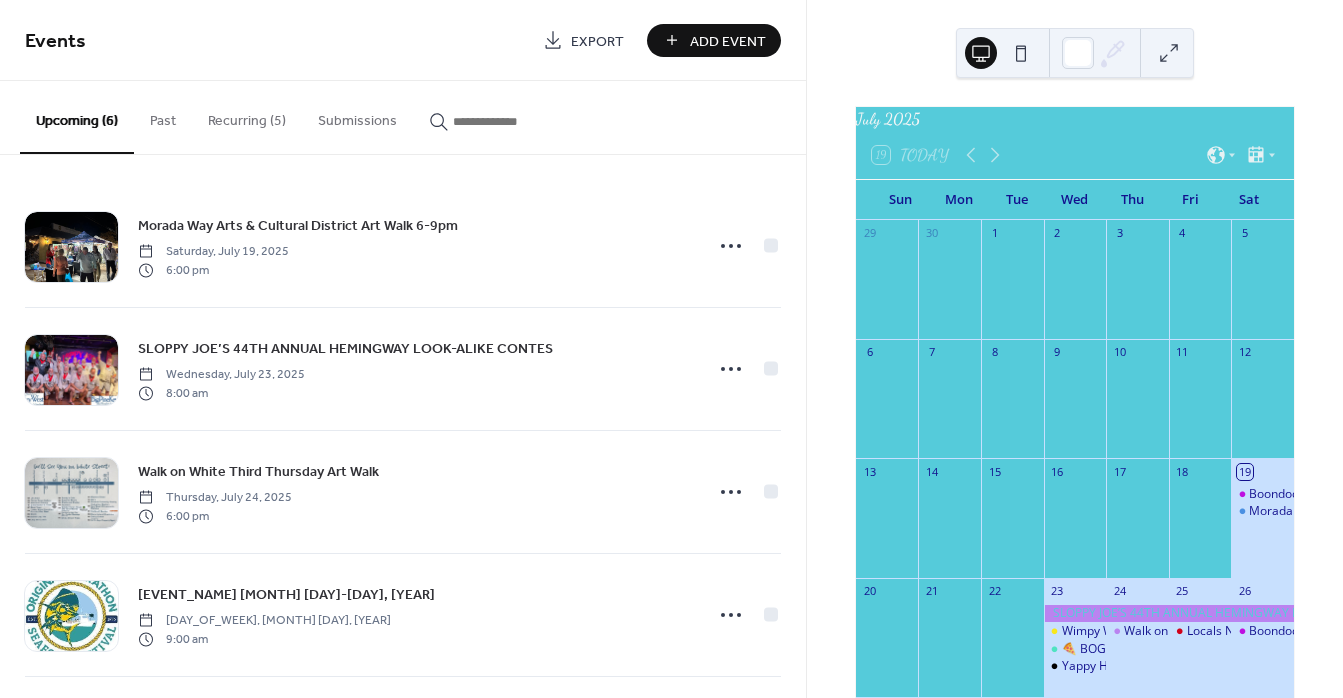 click on "Add Event" at bounding box center [728, 41] 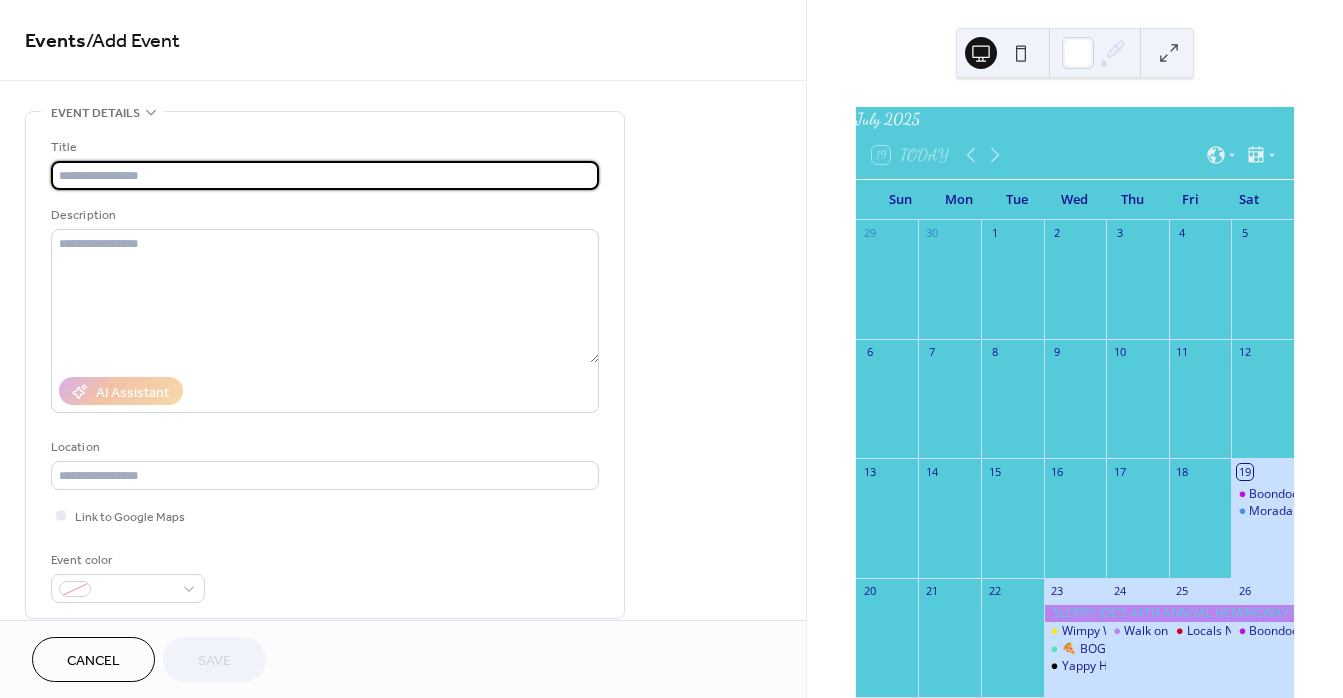 click at bounding box center [325, 175] 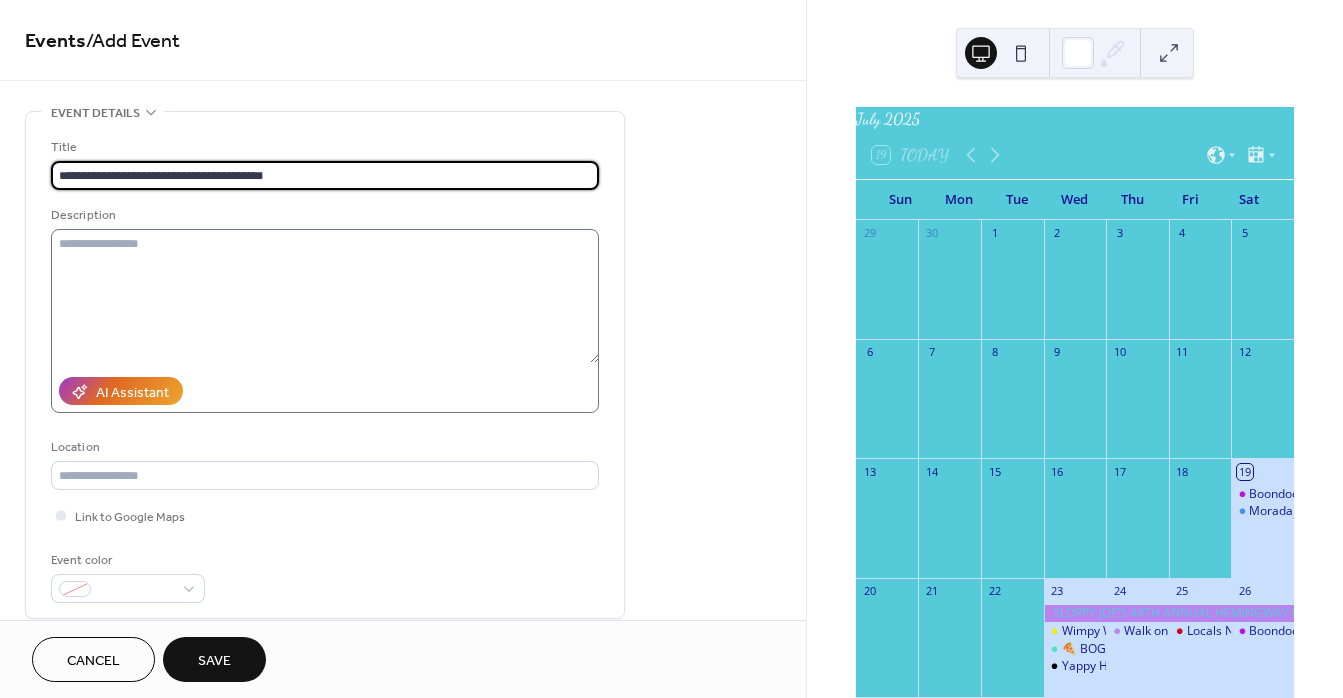 type on "**********" 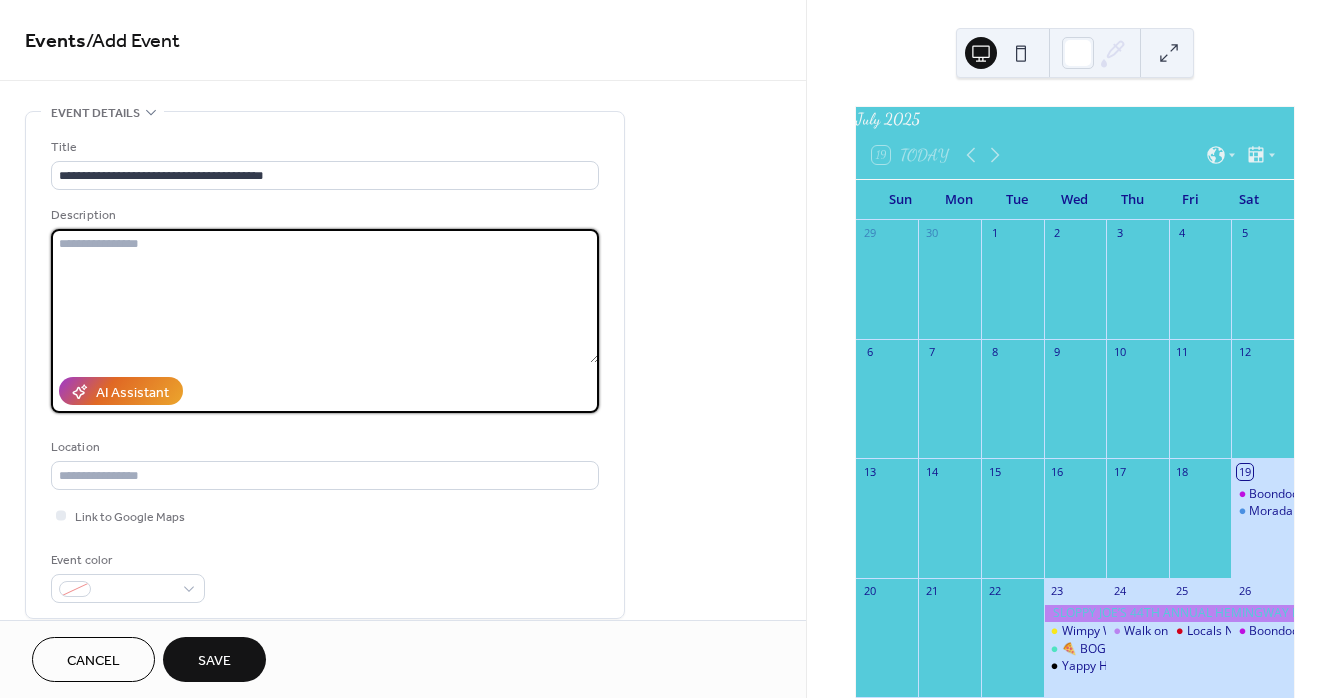click at bounding box center (325, 296) 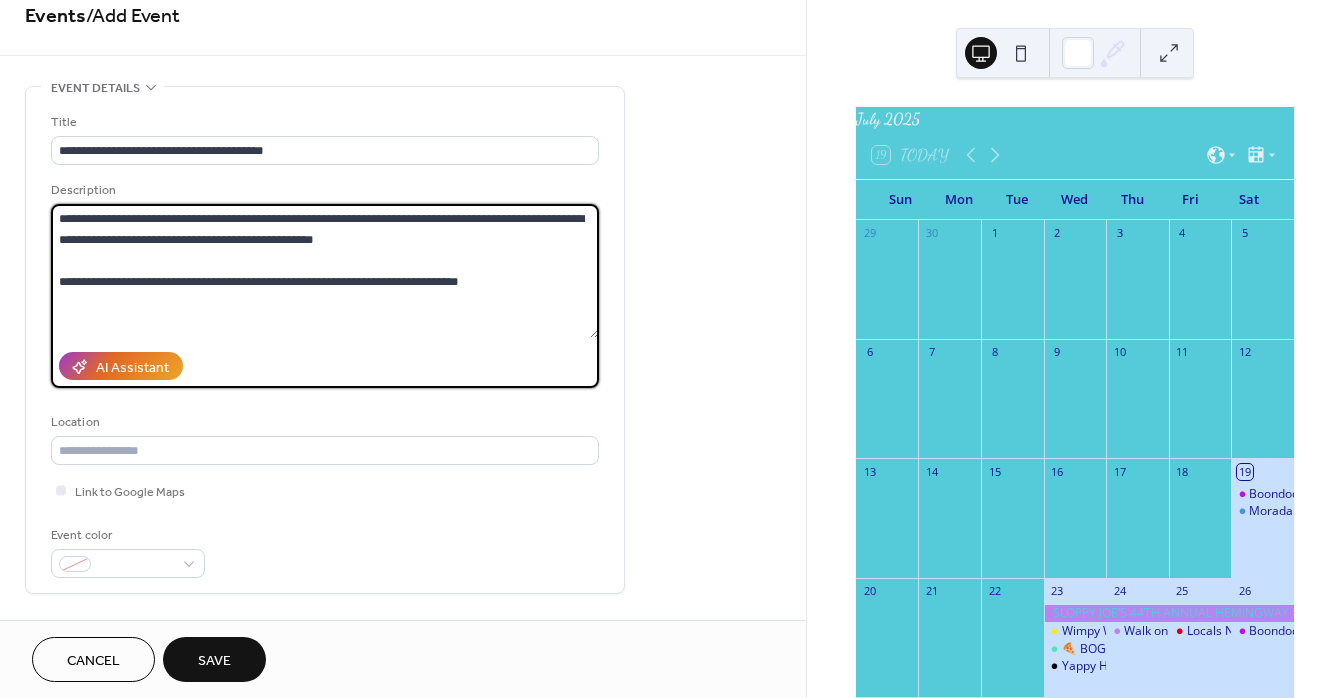 scroll, scrollTop: 86, scrollLeft: 0, axis: vertical 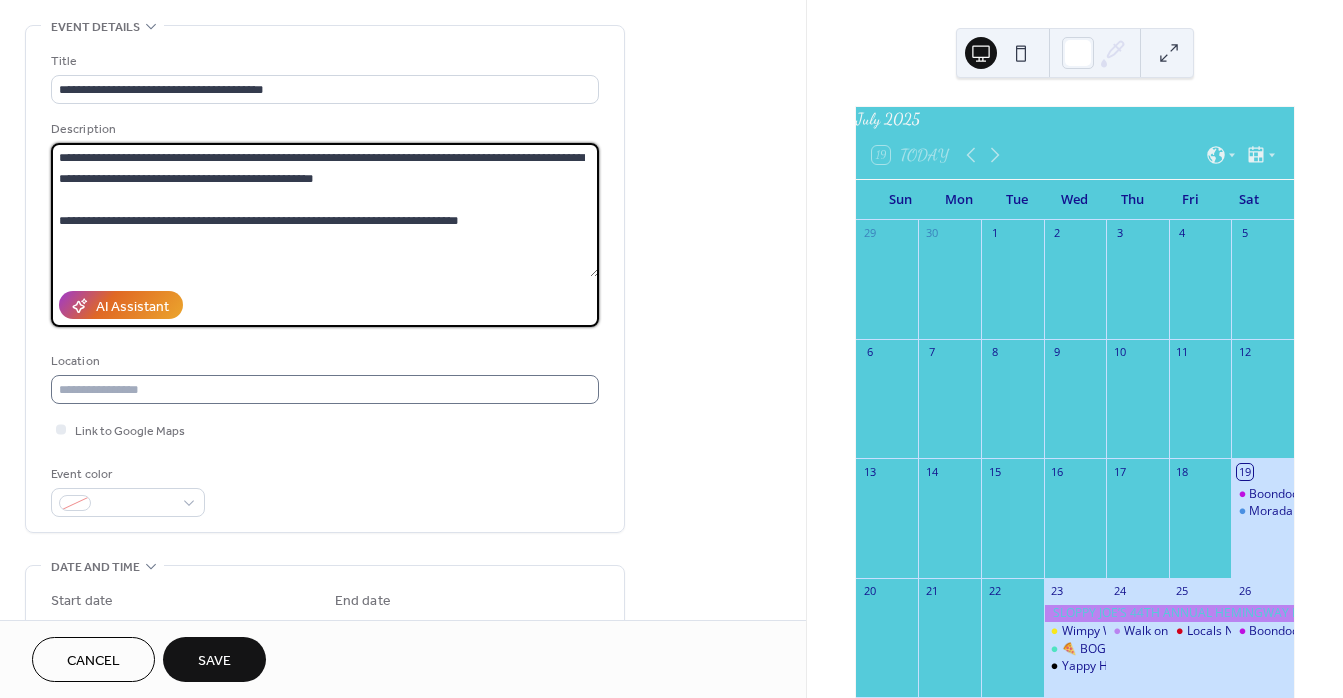 type on "**********" 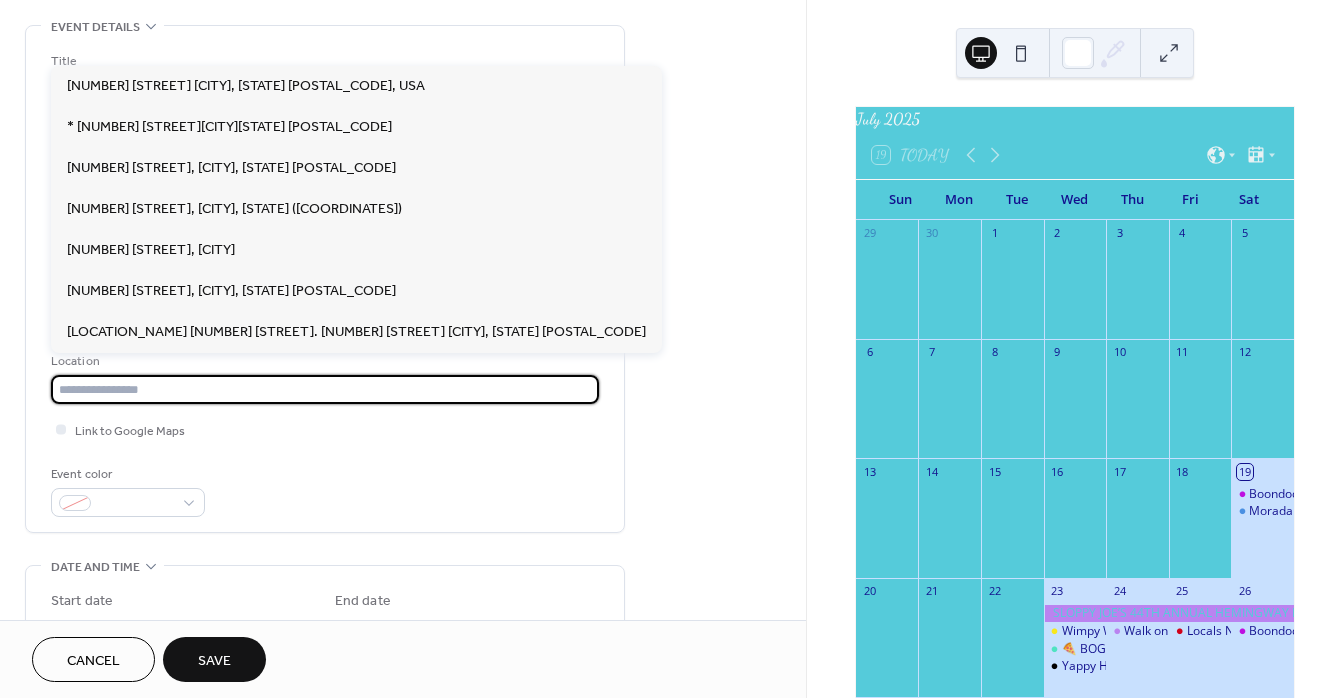 click at bounding box center (325, 389) 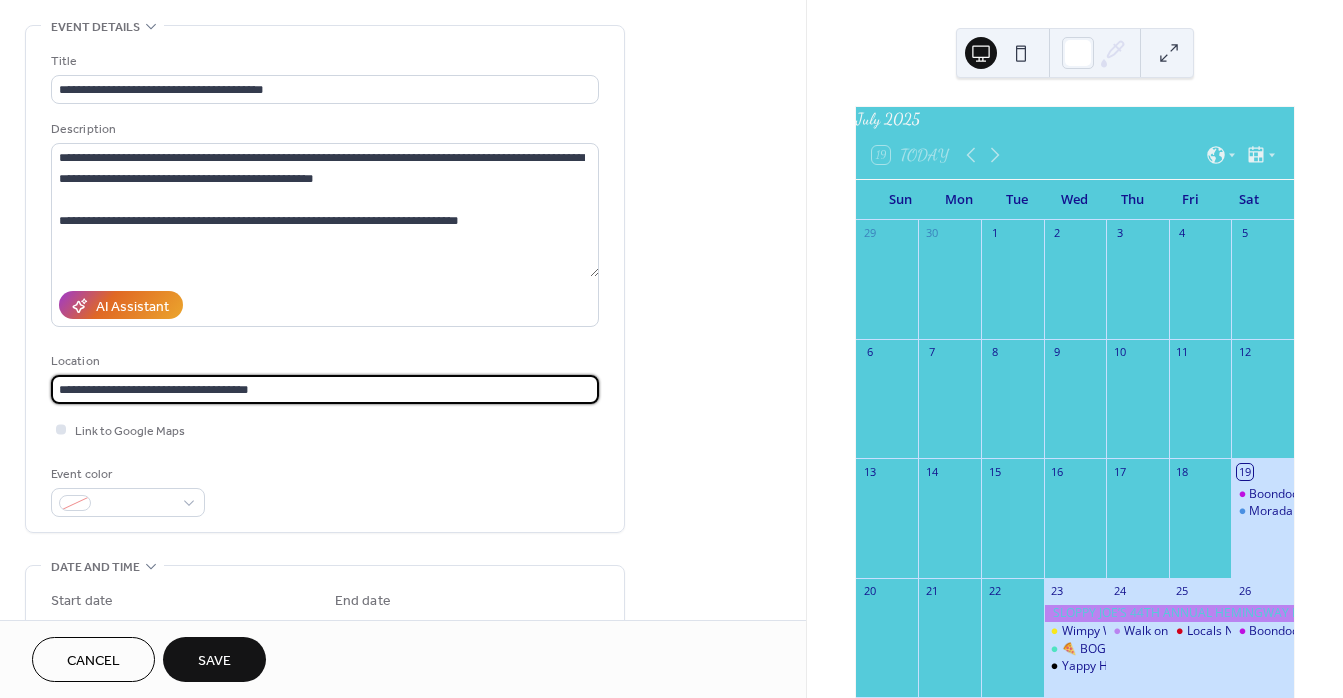 type on "**********" 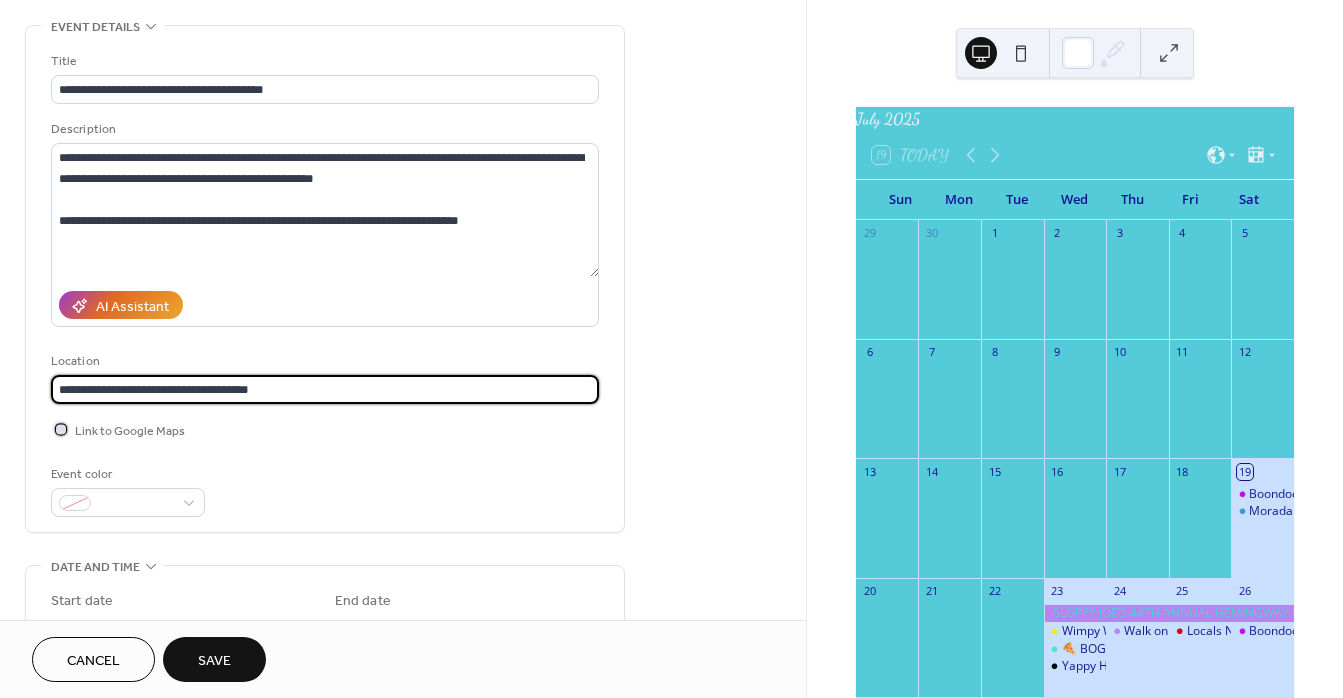 click at bounding box center [61, 429] 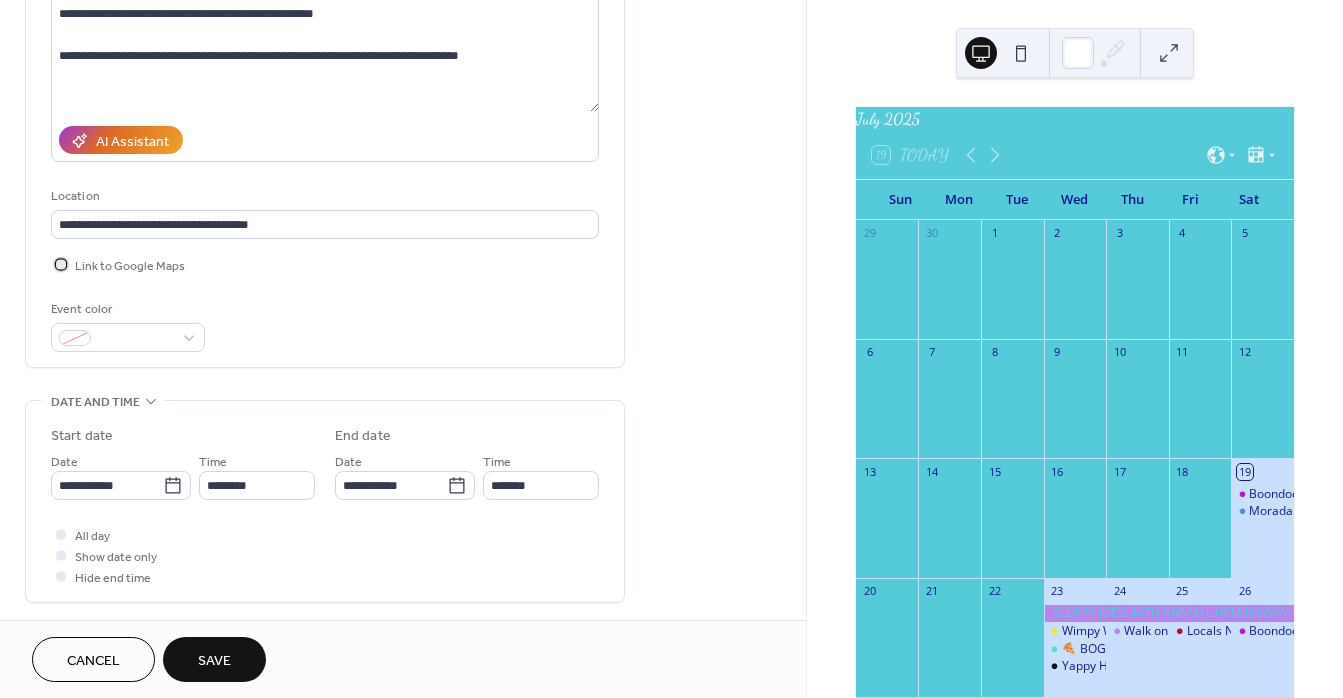 scroll, scrollTop: 486, scrollLeft: 0, axis: vertical 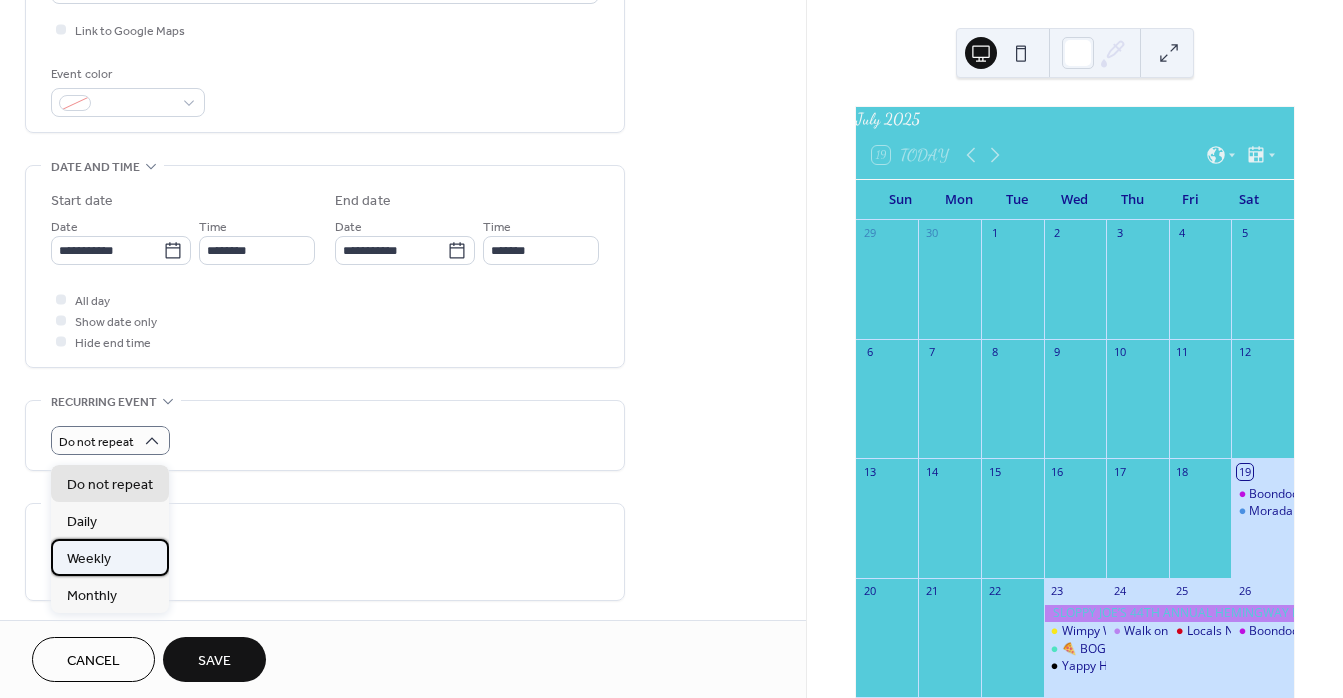 click on "Weekly" at bounding box center (110, 557) 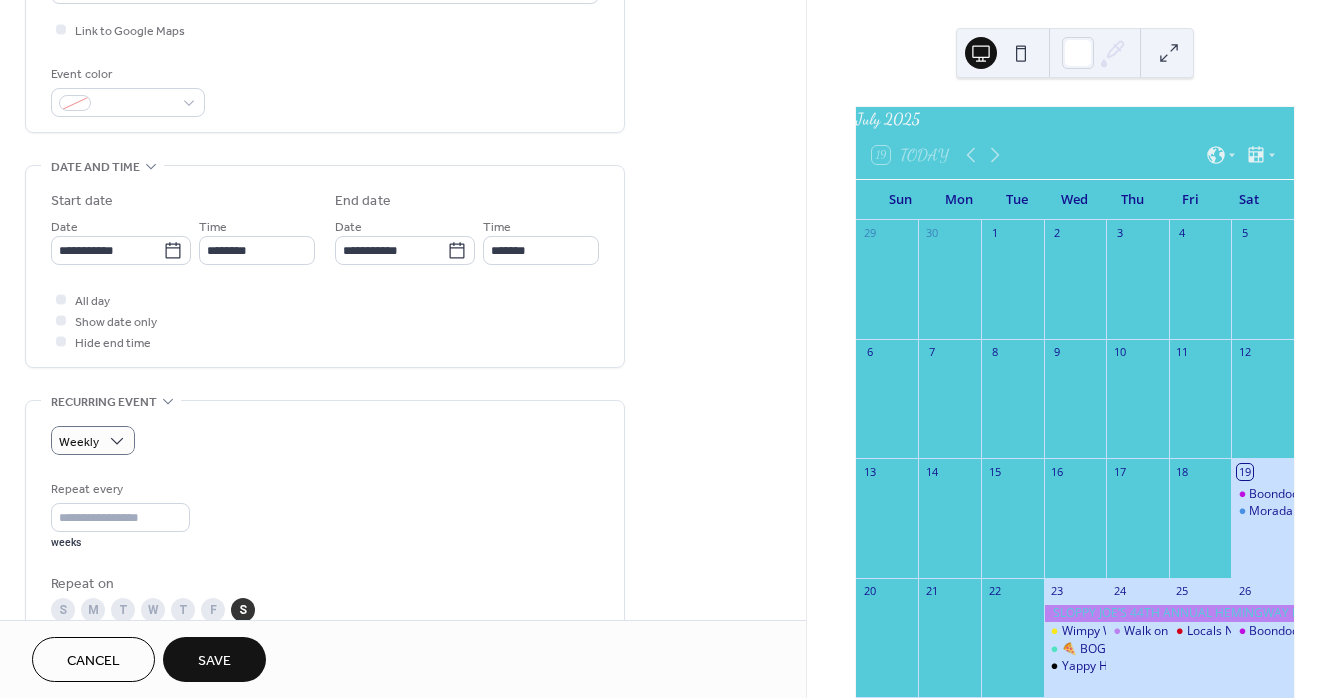 scroll, scrollTop: 490, scrollLeft: 0, axis: vertical 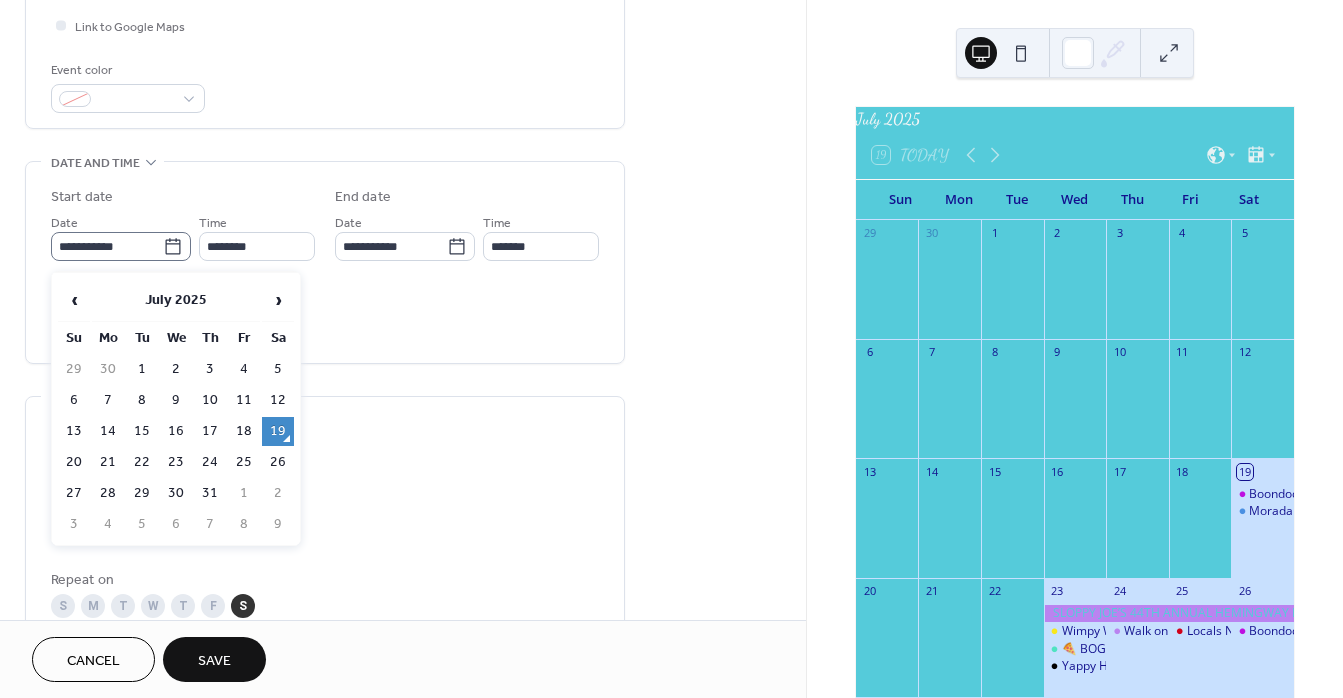 click 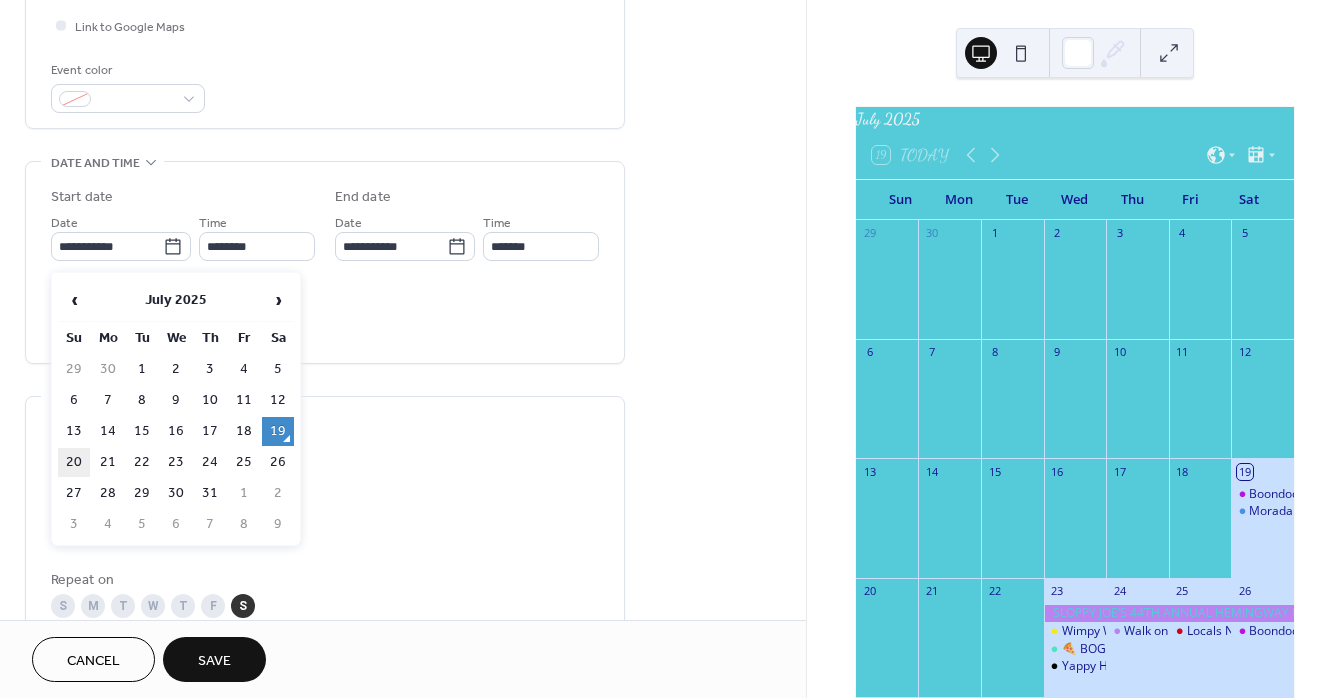 click on "20" at bounding box center (74, 462) 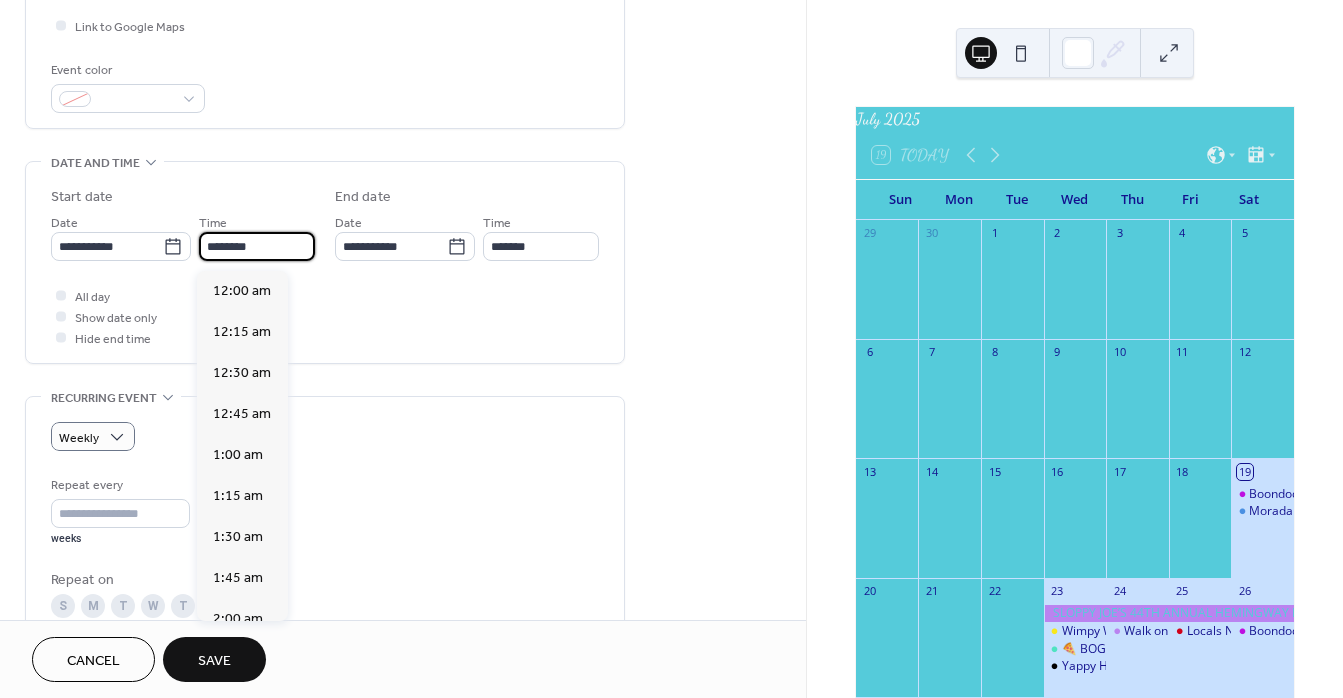 scroll, scrollTop: 1968, scrollLeft: 0, axis: vertical 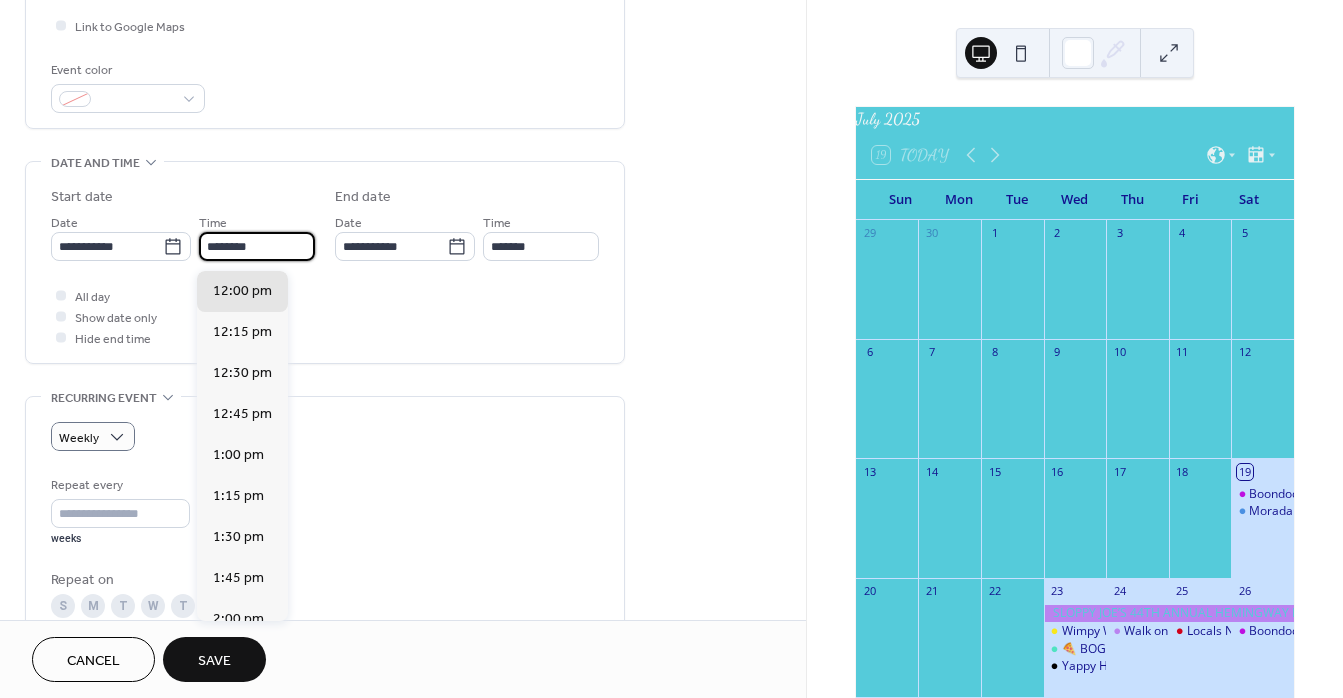 drag, startPoint x: 234, startPoint y: 248, endPoint x: 190, endPoint y: 249, distance: 44.011364 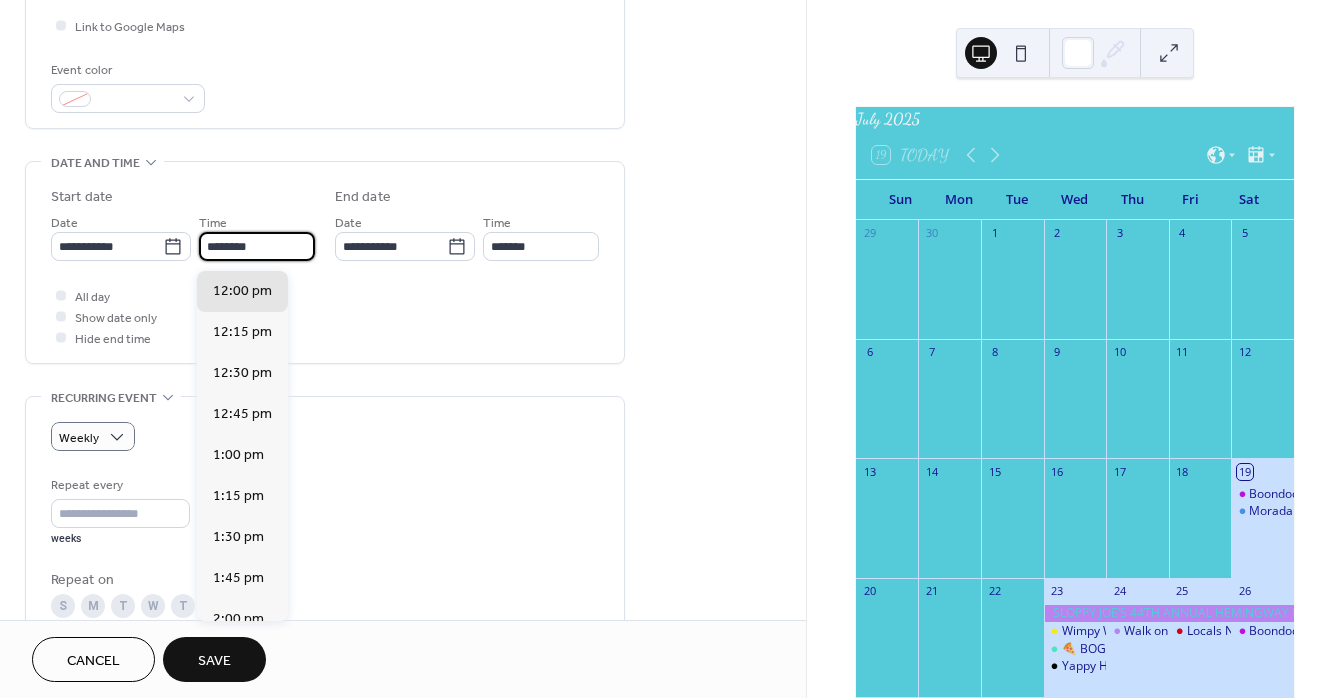click on "**********" at bounding box center [183, 236] 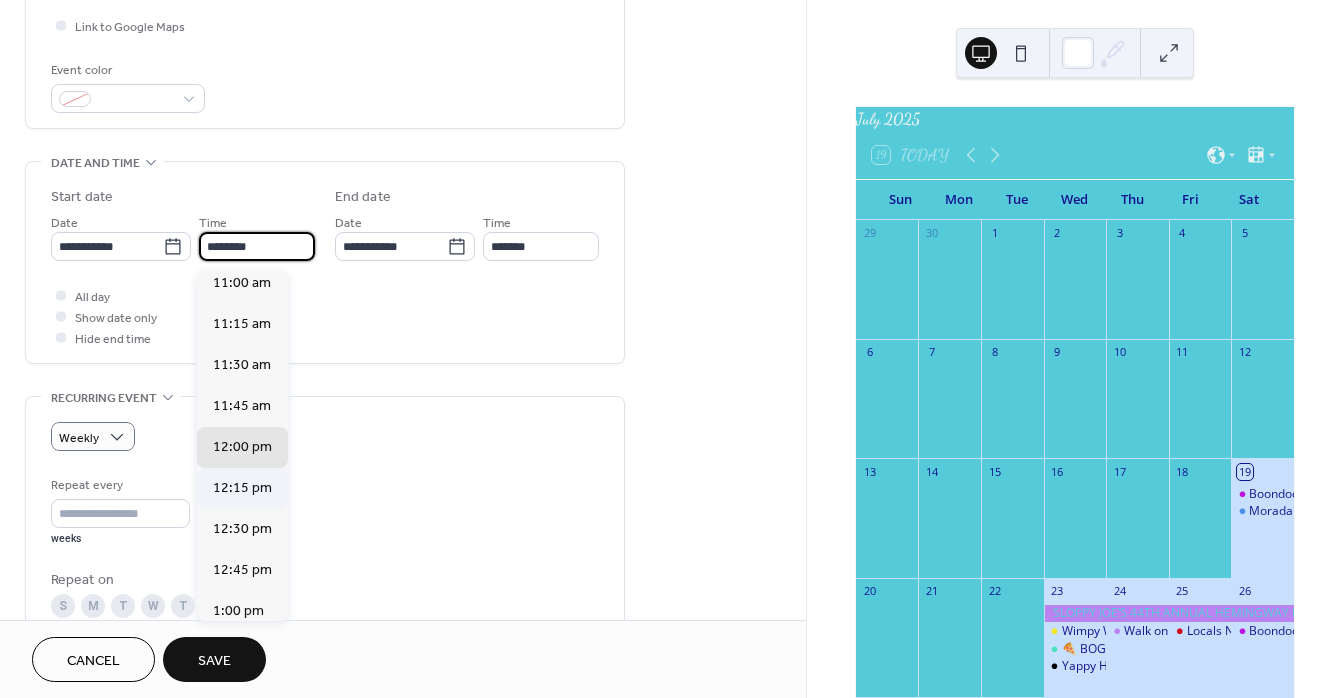 scroll, scrollTop: 1821, scrollLeft: 0, axis: vertical 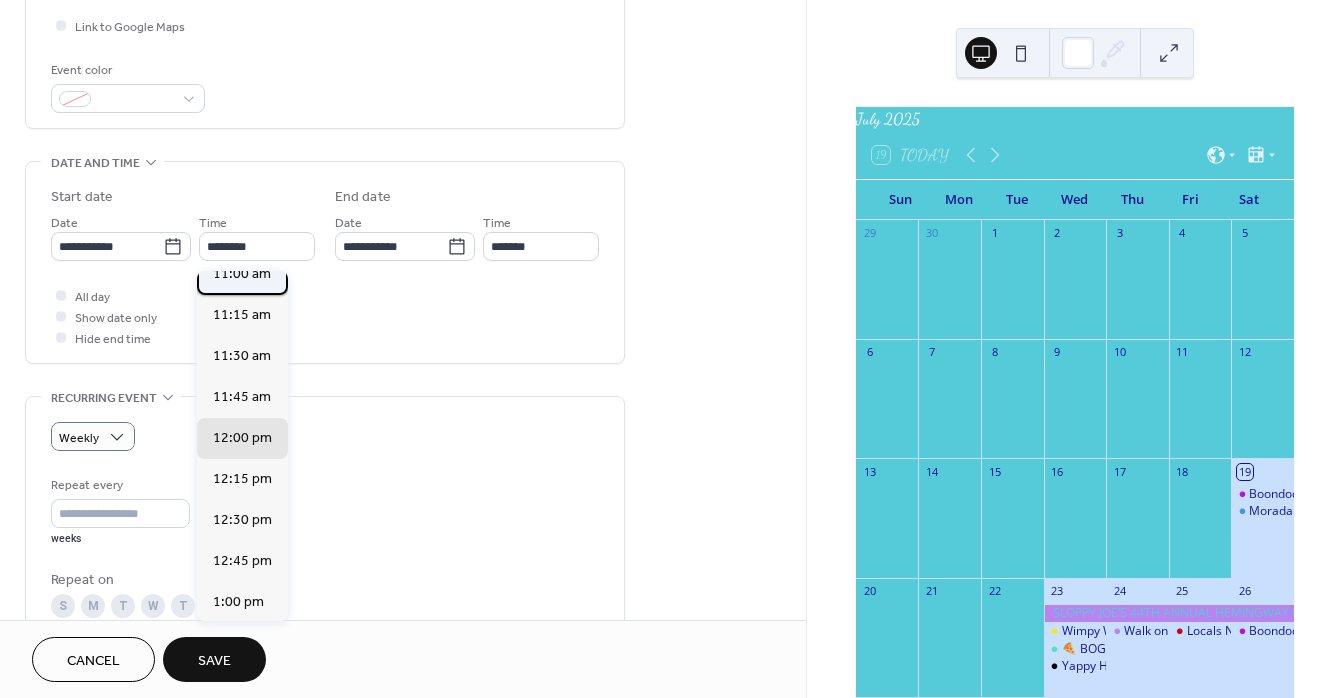 click on "11:00 am" at bounding box center (242, 274) 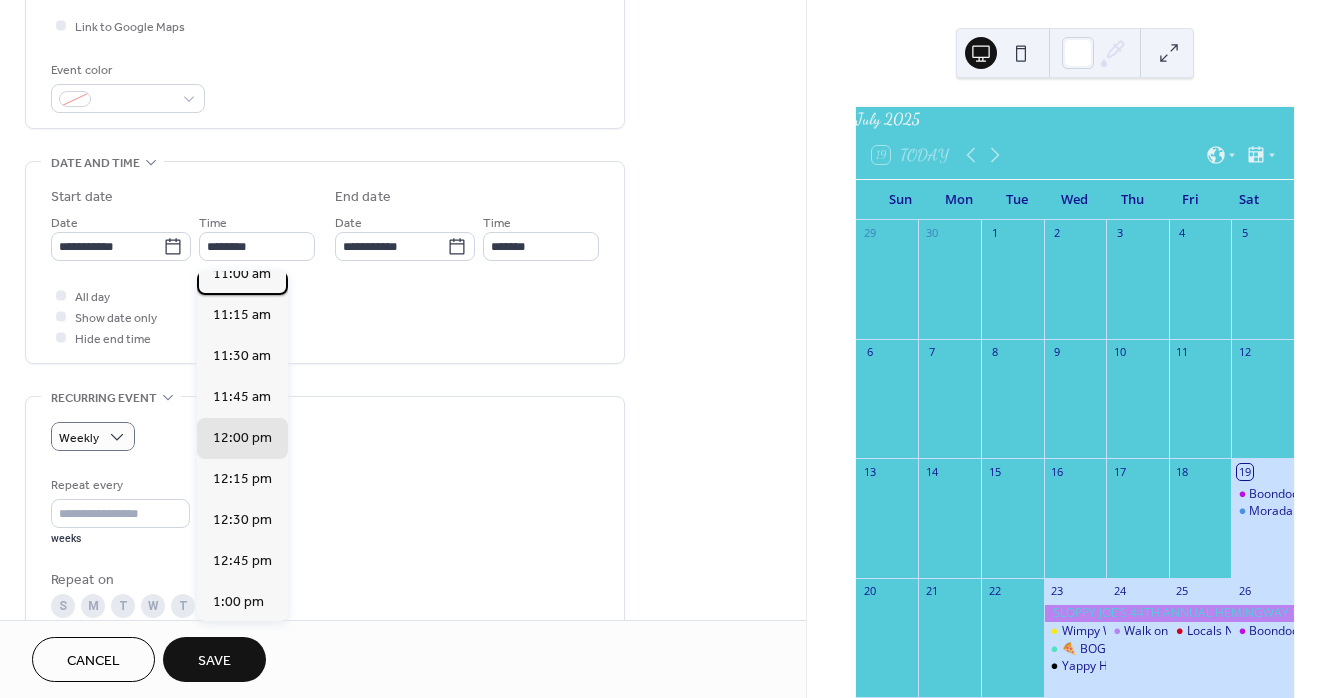 type on "********" 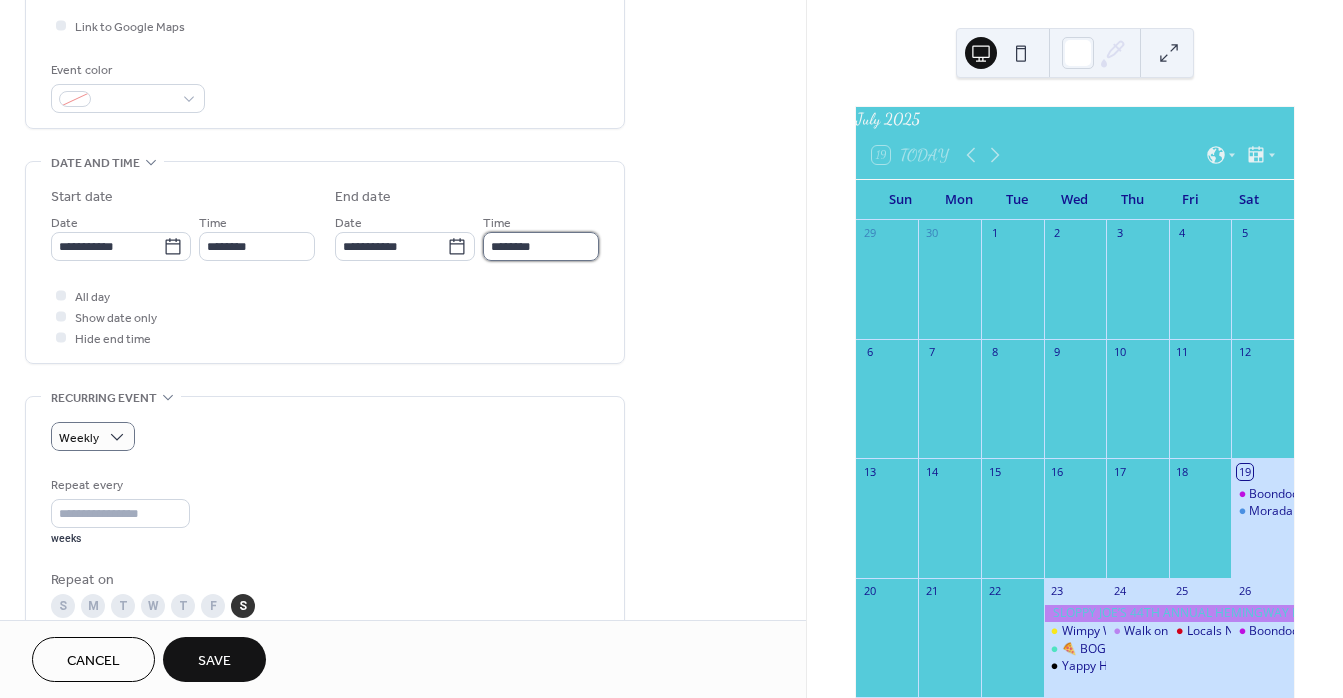 click on "********" at bounding box center (541, 246) 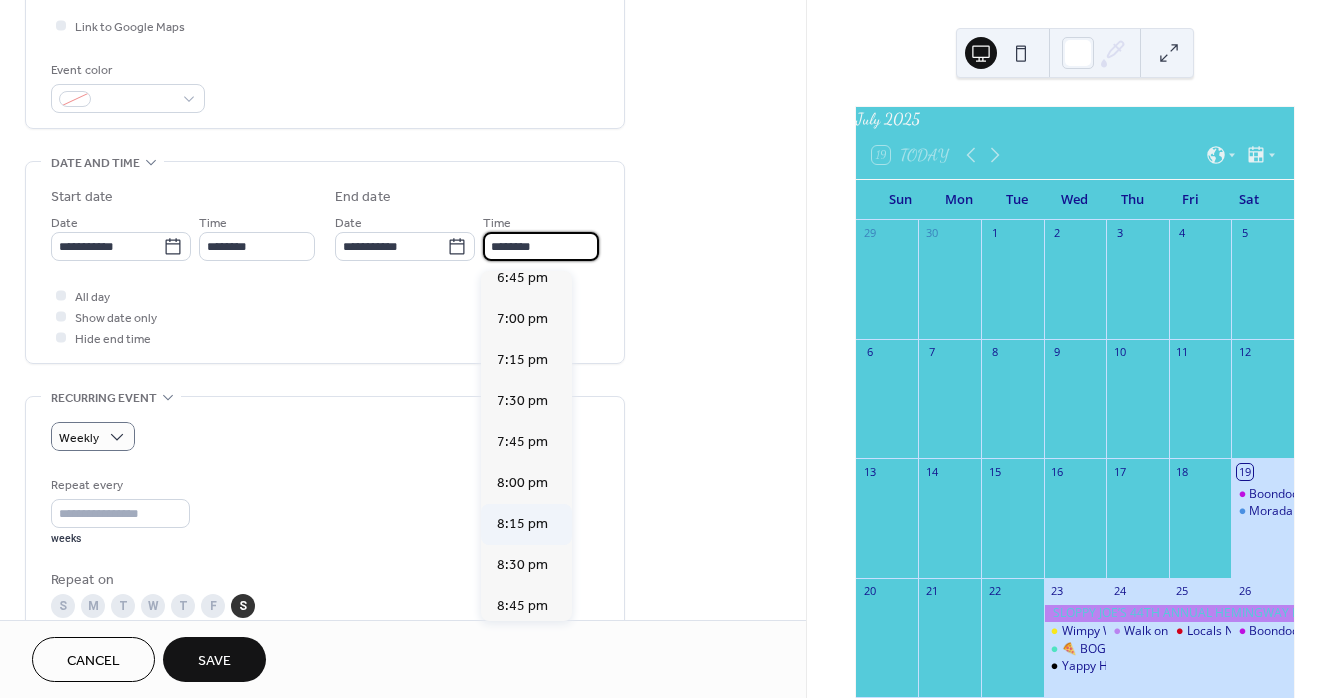 scroll, scrollTop: 1278, scrollLeft: 0, axis: vertical 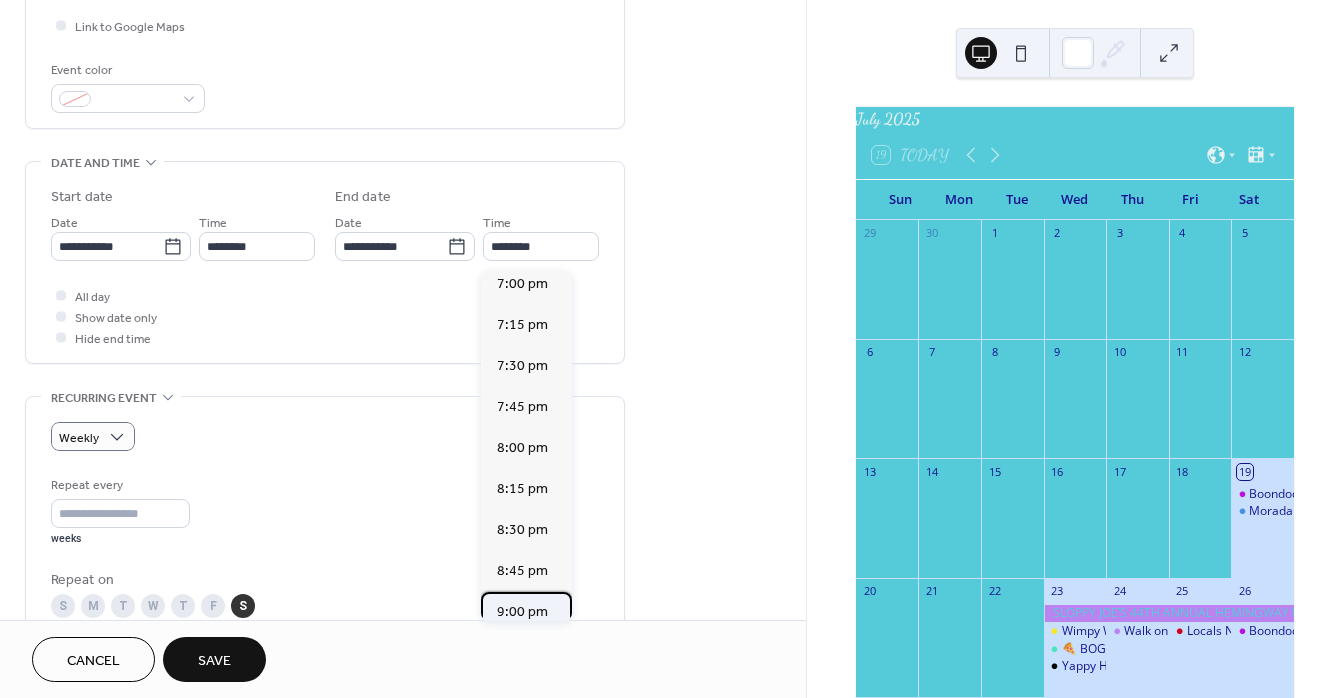 click on "9:00 pm" at bounding box center [522, 612] 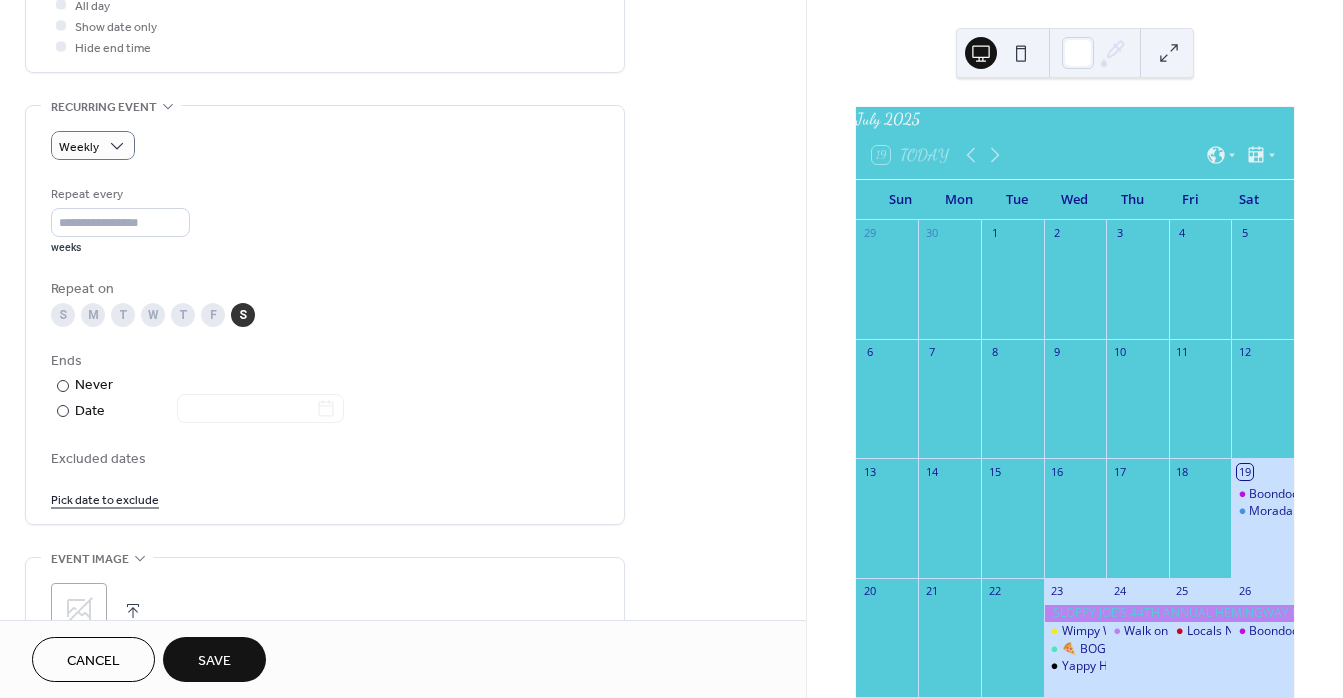 scroll, scrollTop: 922, scrollLeft: 0, axis: vertical 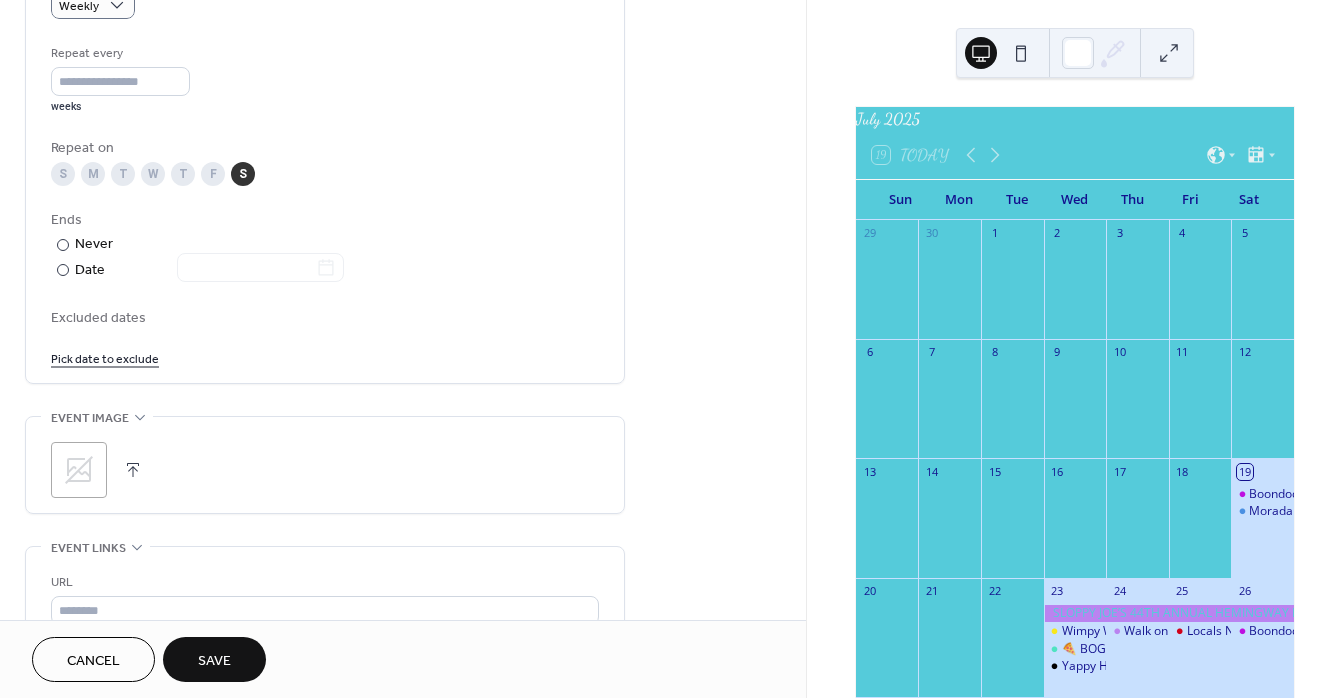click at bounding box center (133, 470) 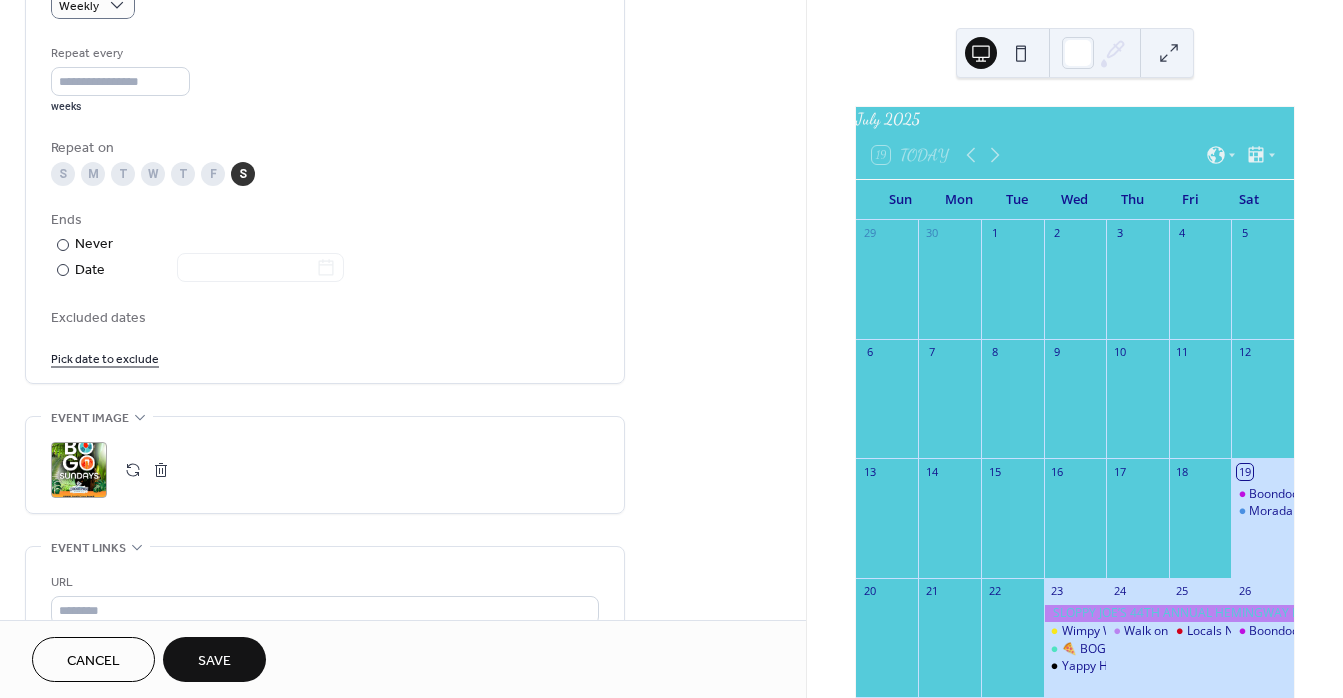 click on "Save" at bounding box center (214, 661) 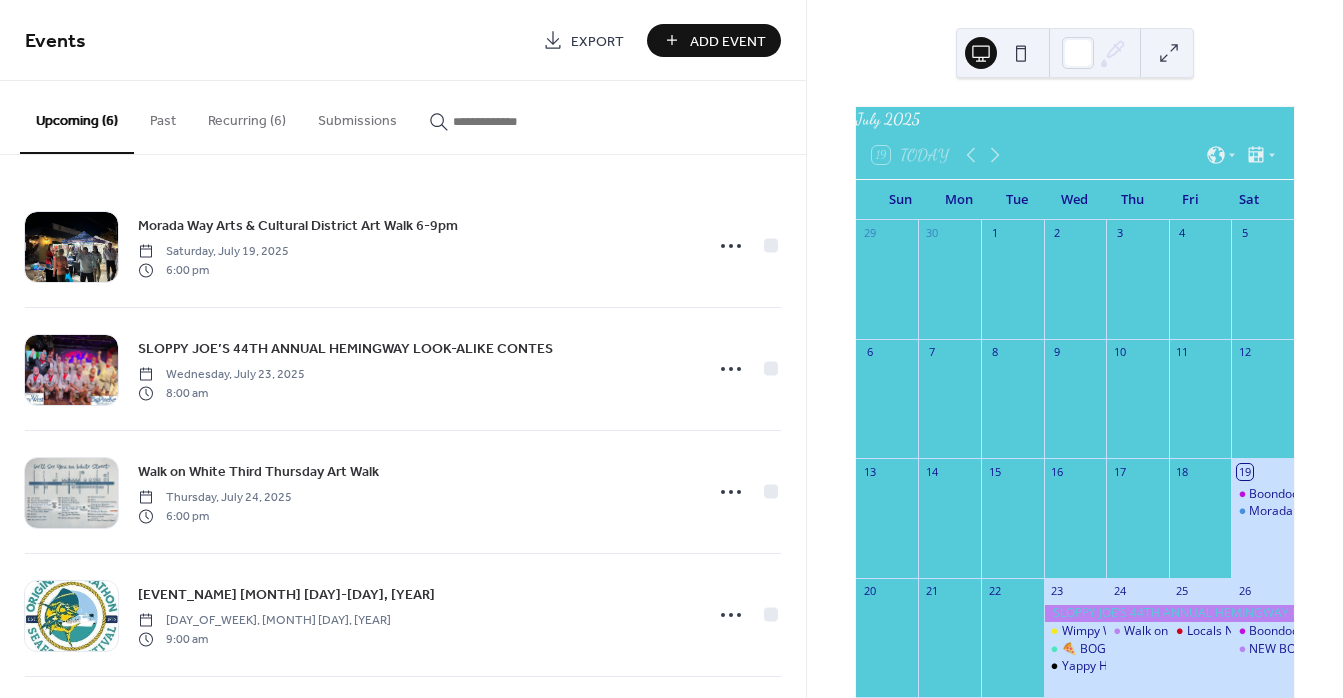 click on "Add Event" at bounding box center (728, 41) 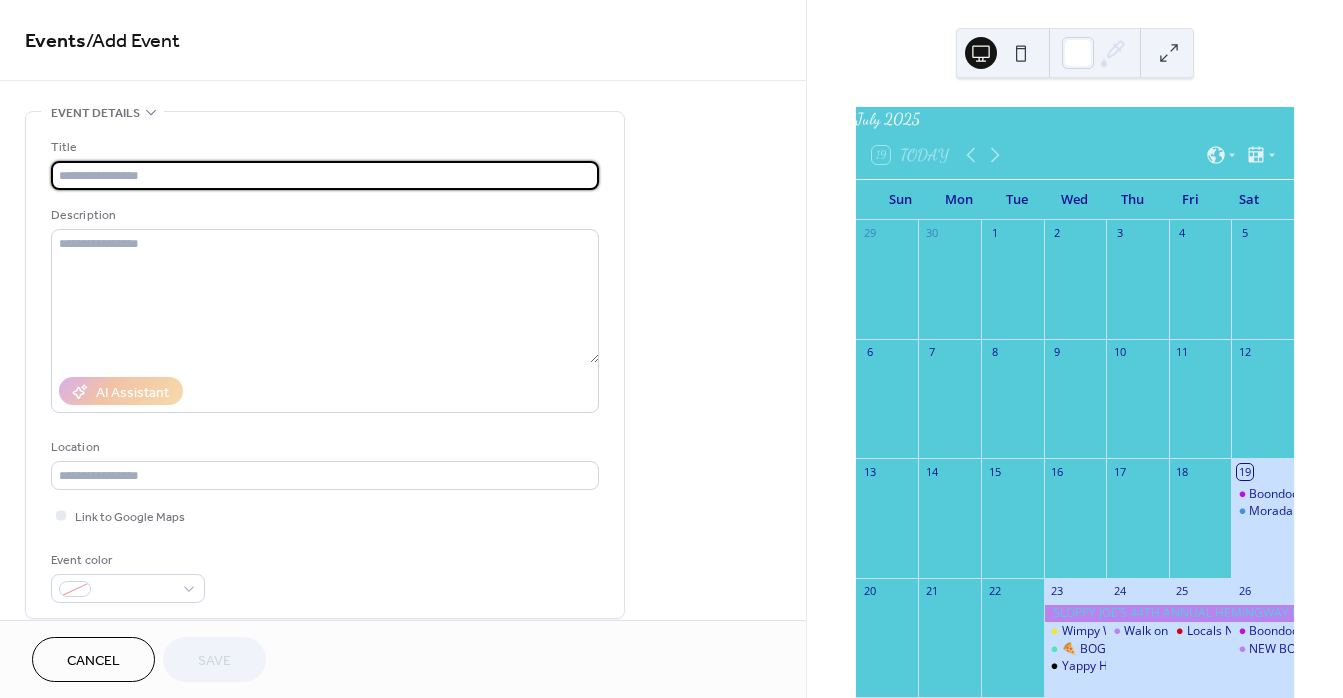 click at bounding box center (325, 175) 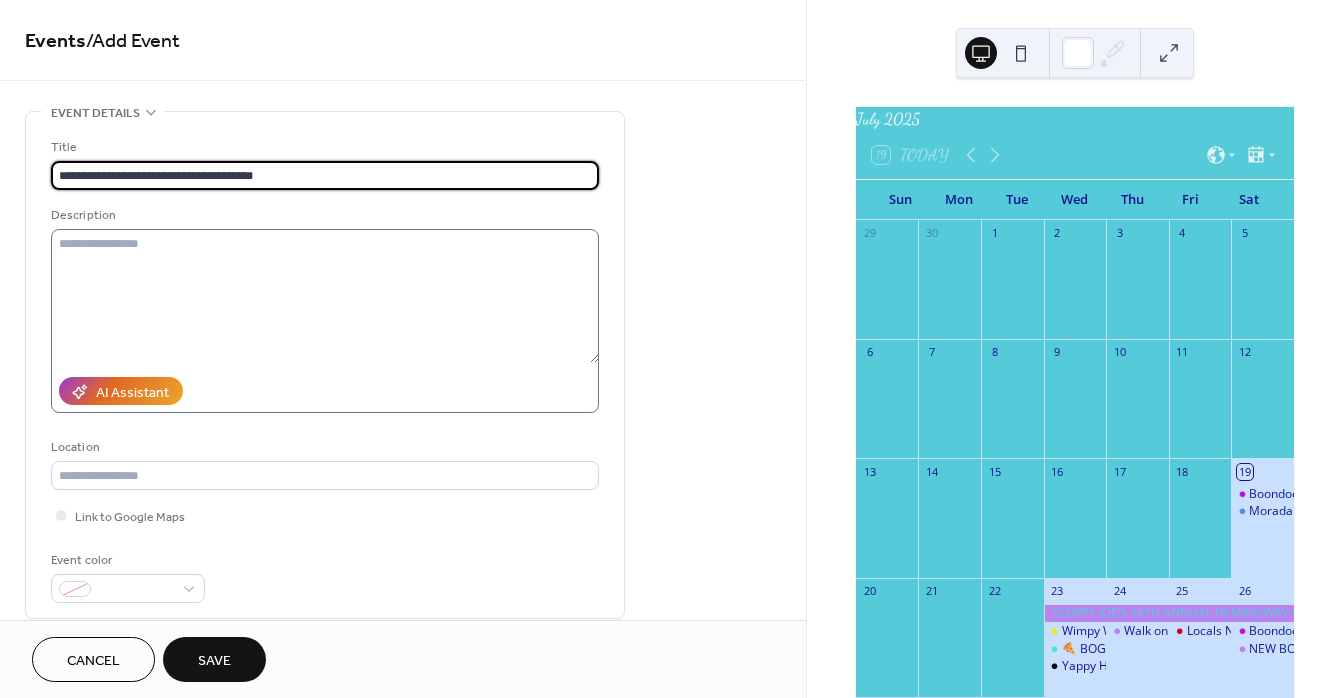 type on "**********" 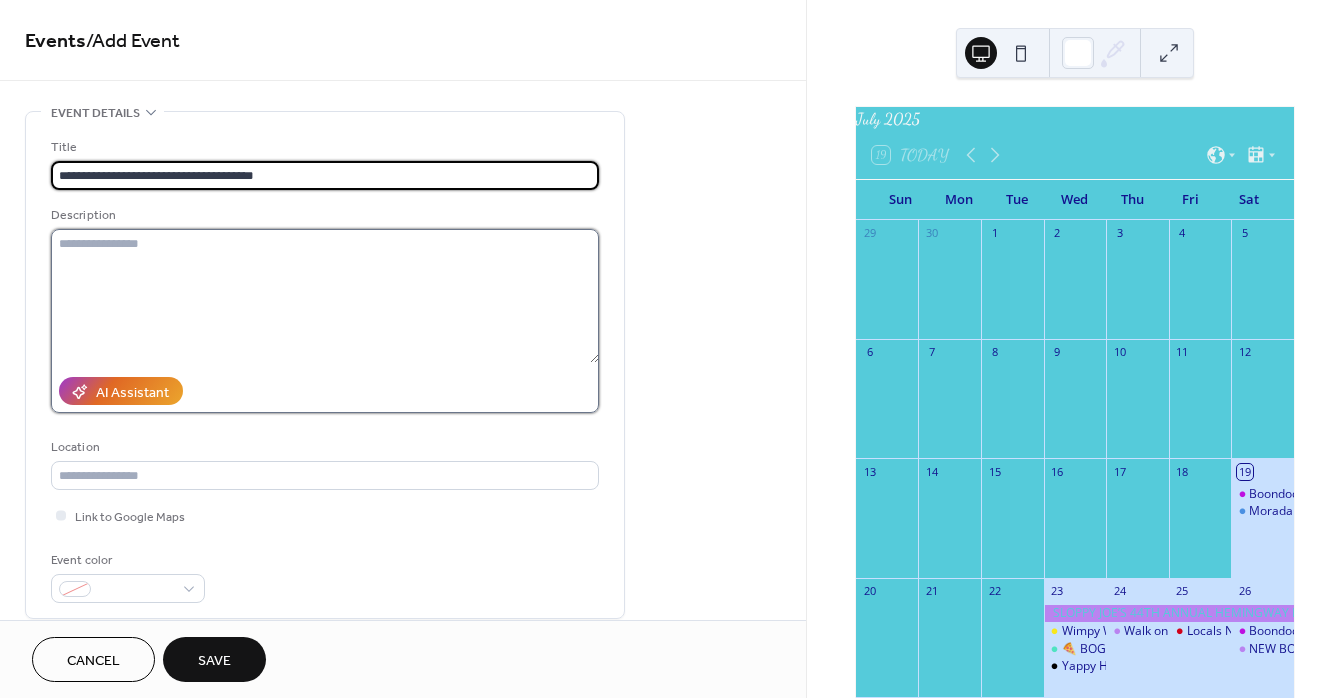 click at bounding box center [325, 296] 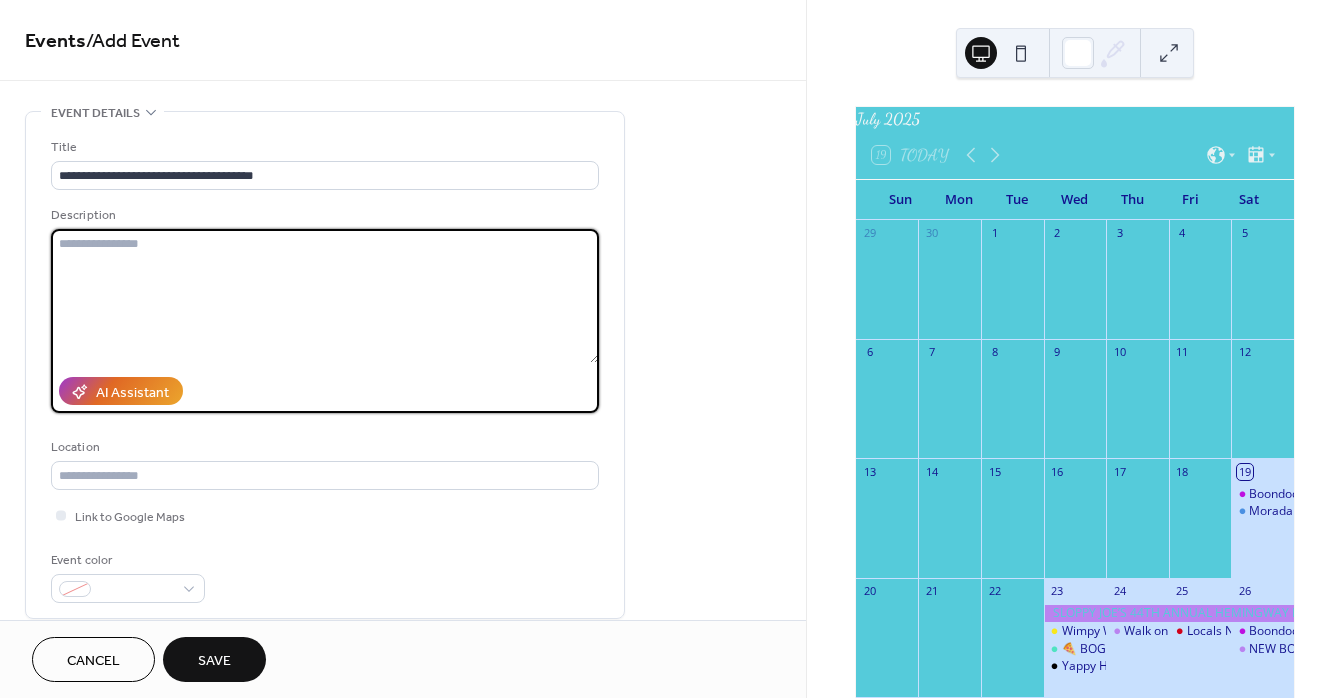 paste on "**********" 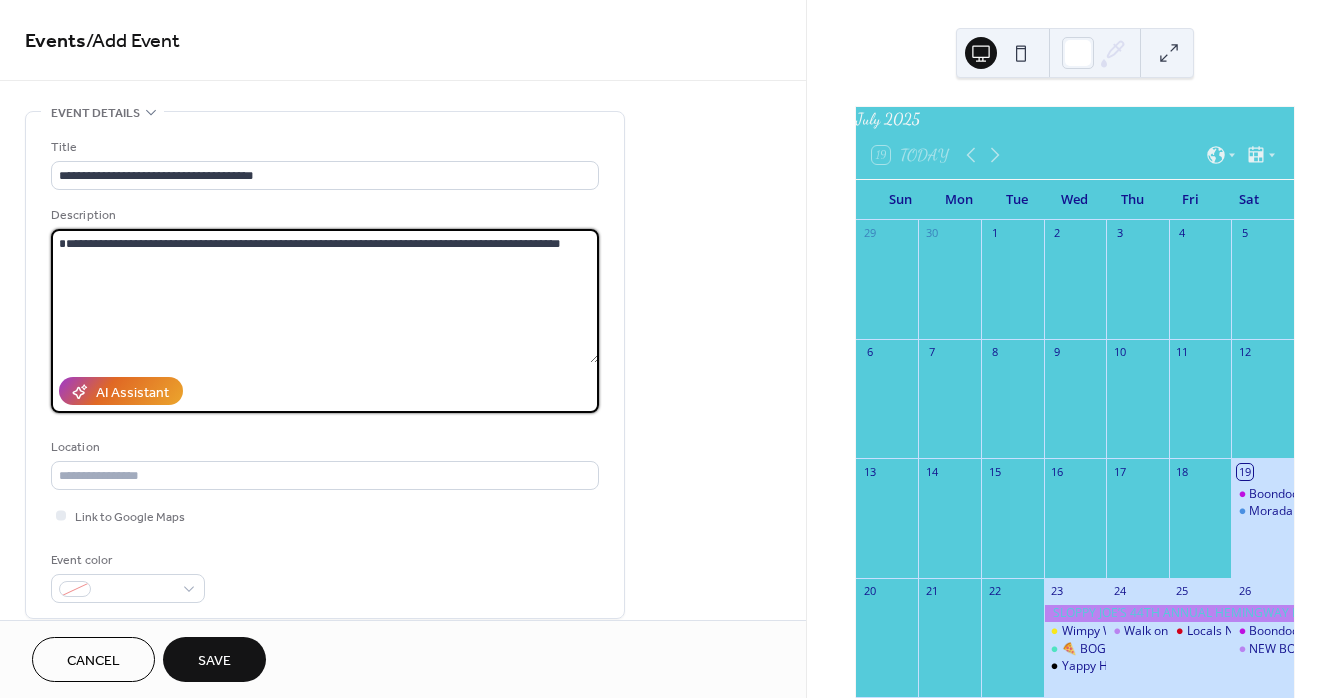 type on "**********" 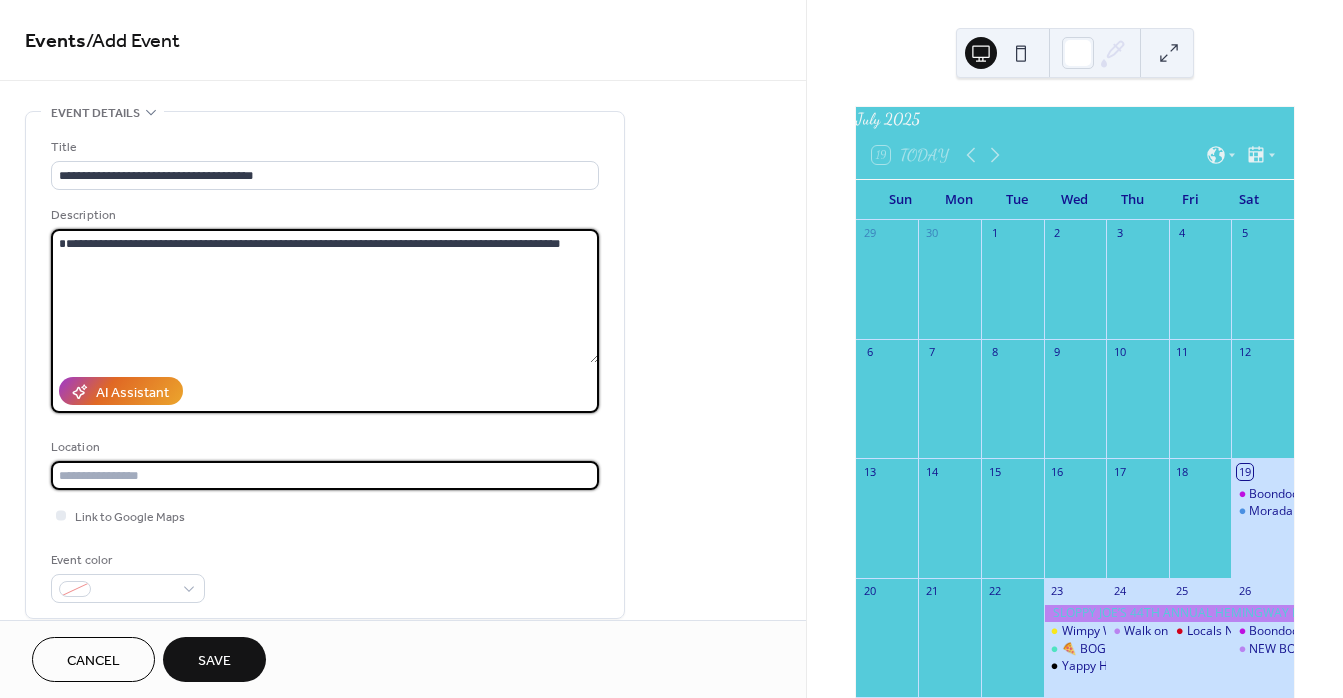 click at bounding box center [325, 475] 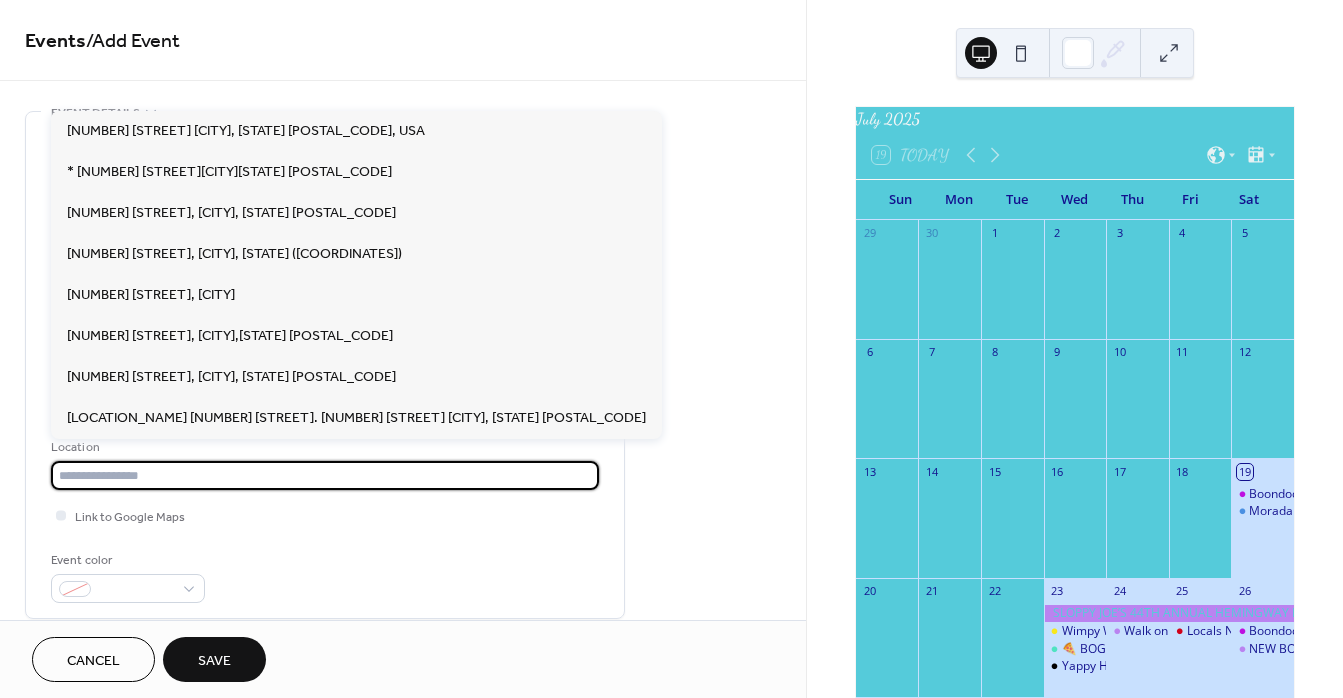 paste on "**********" 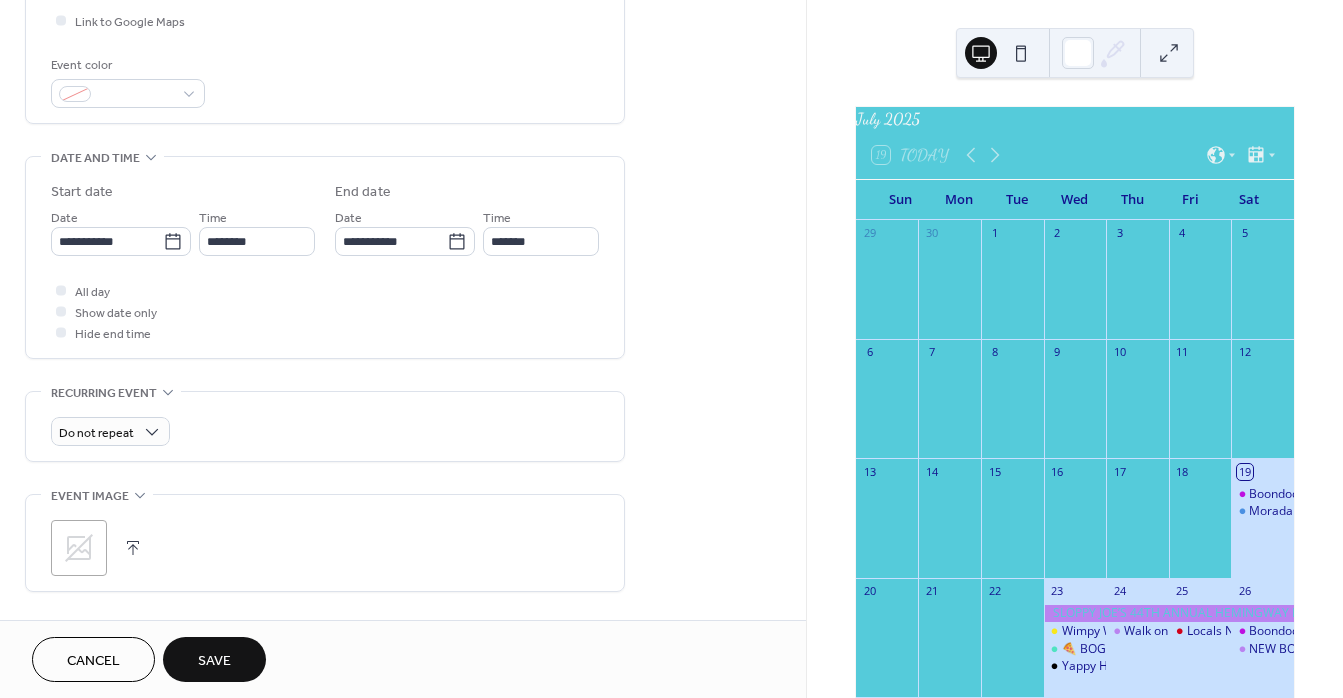 scroll, scrollTop: 876, scrollLeft: 0, axis: vertical 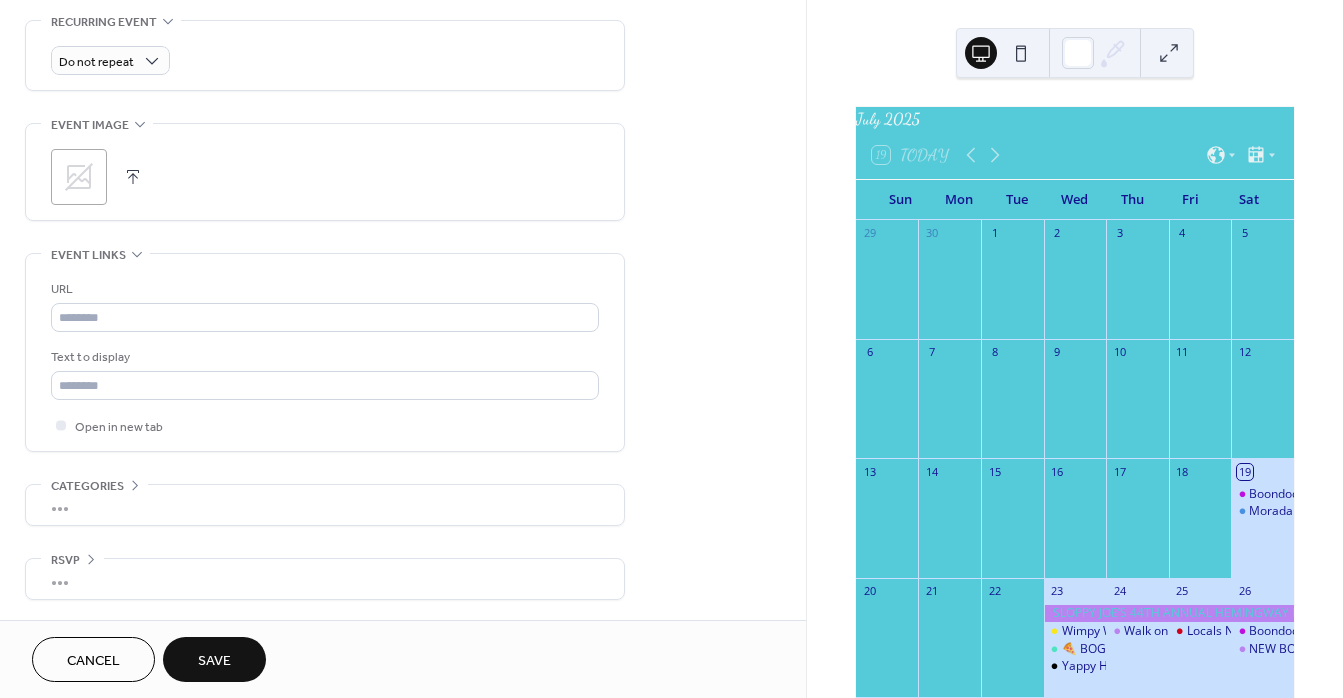 type on "**********" 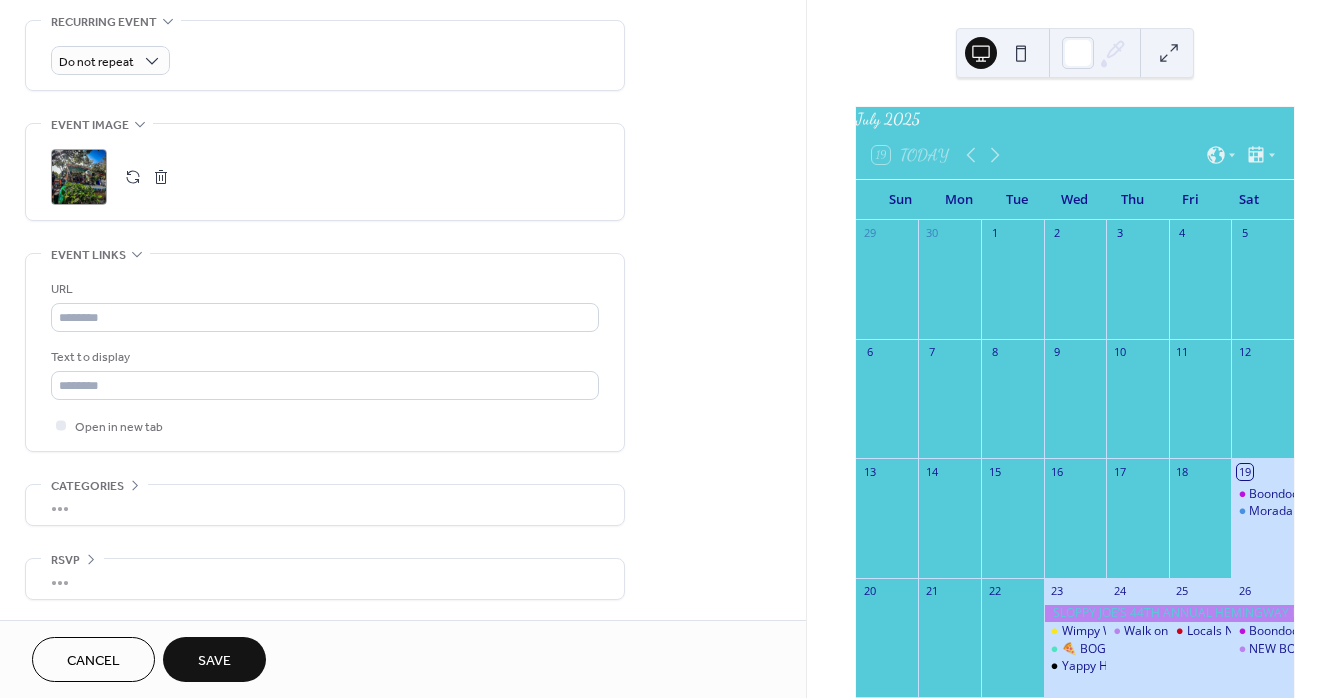 click on "Save" at bounding box center (214, 661) 